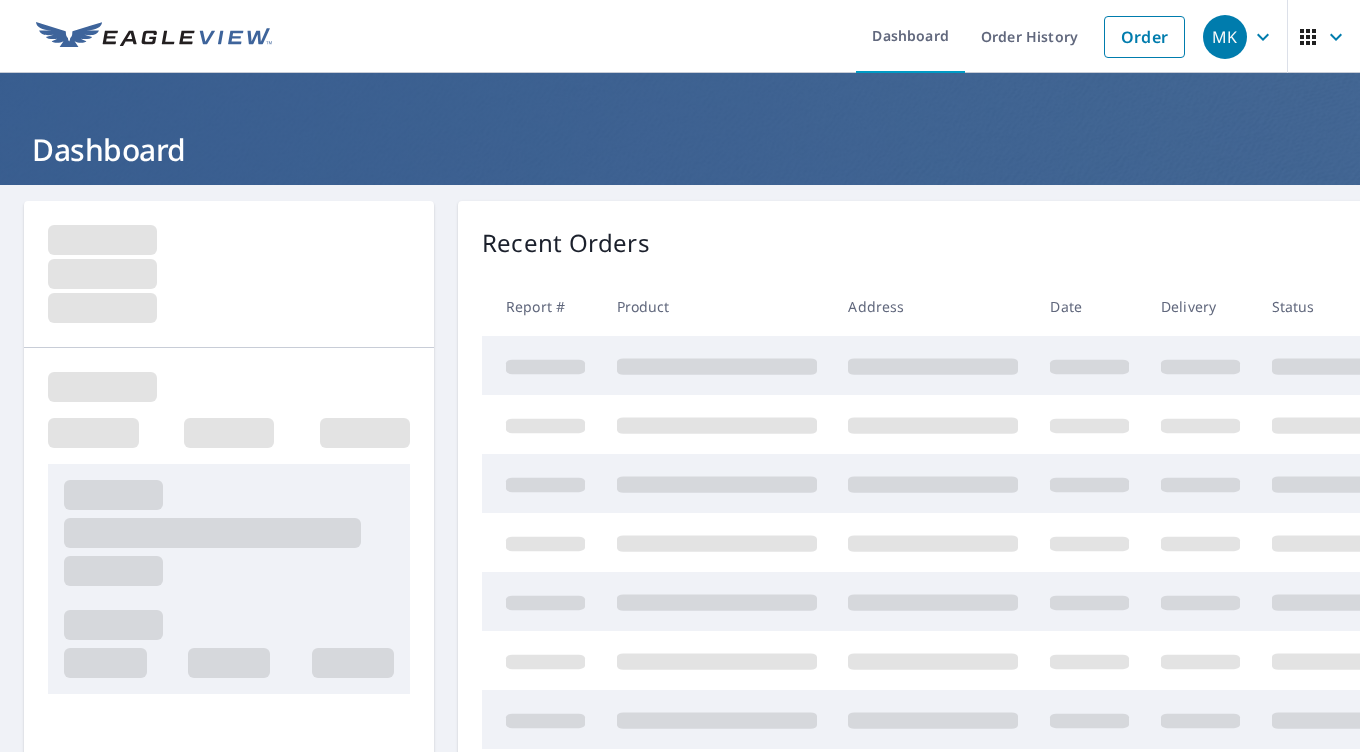 scroll, scrollTop: 0, scrollLeft: 0, axis: both 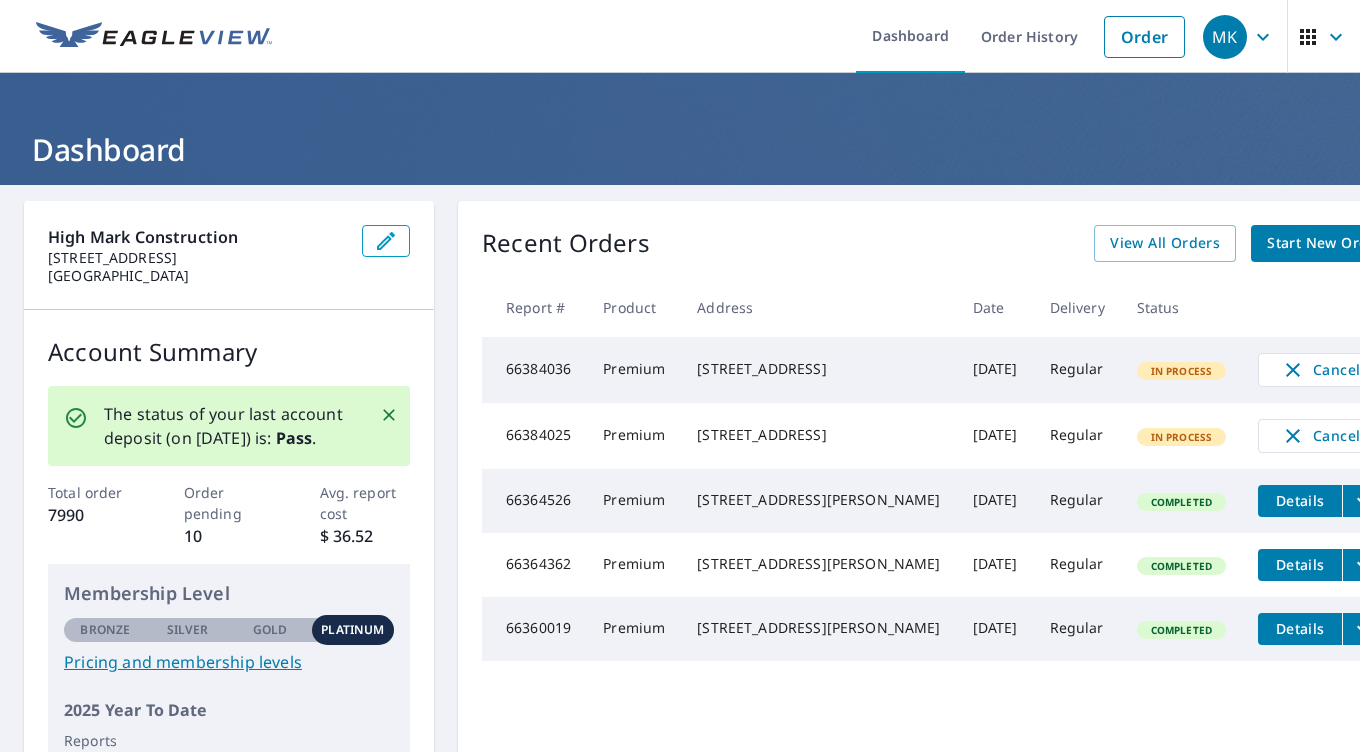 click on "Start New Order" at bounding box center [1325, 243] 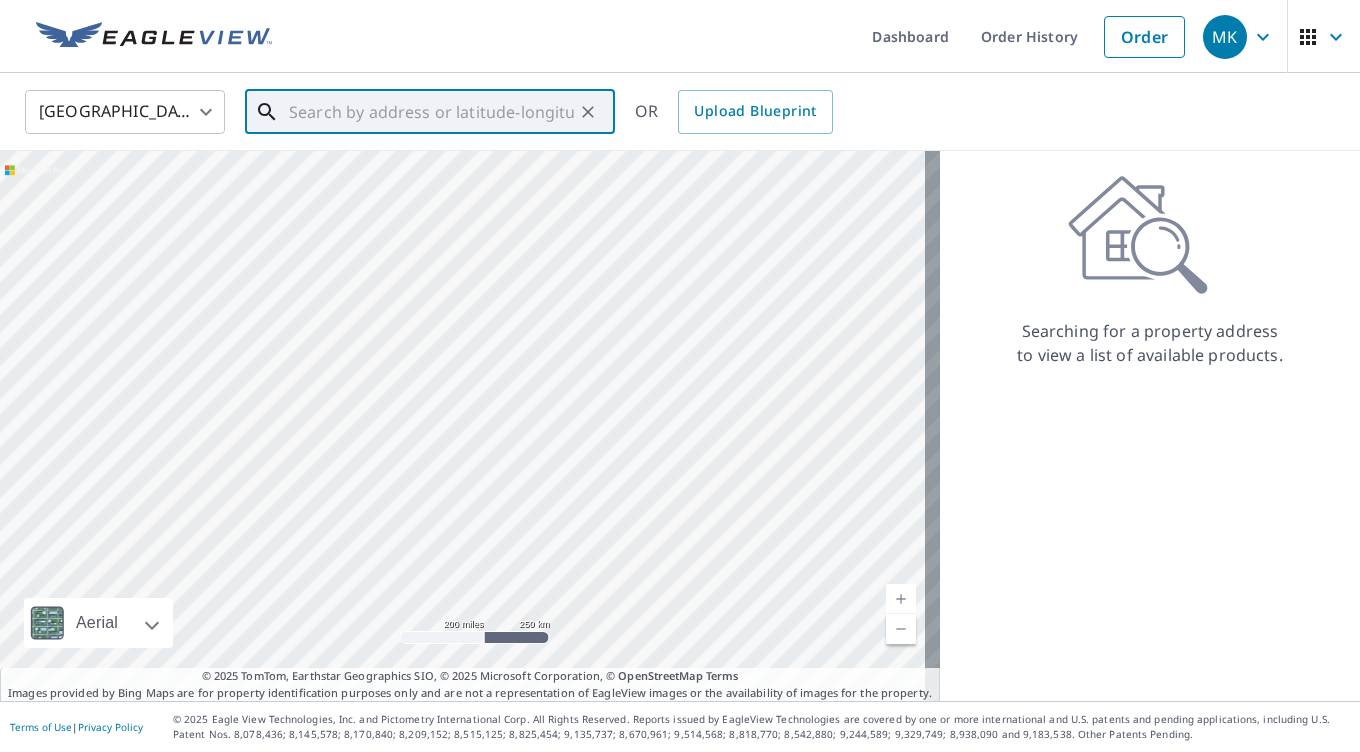 click at bounding box center [431, 112] 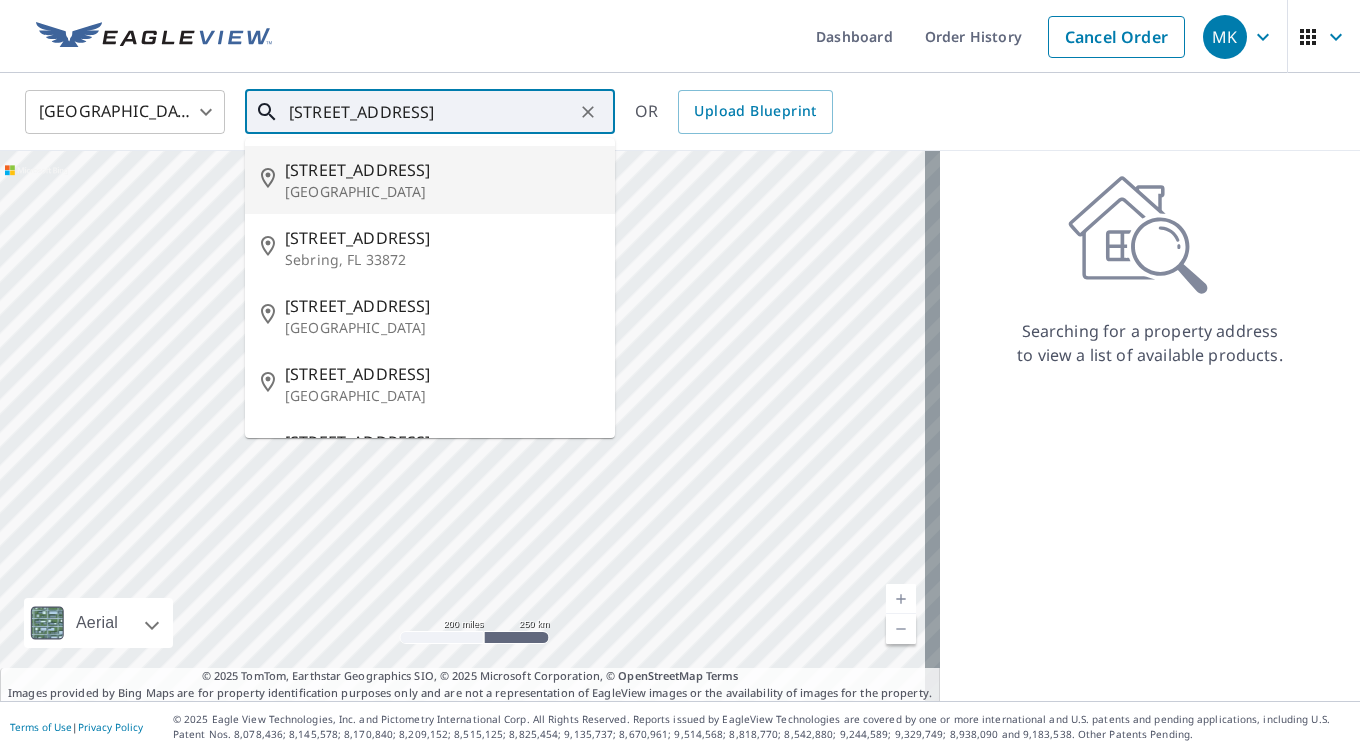 click on "[STREET_ADDRESS]" at bounding box center (442, 170) 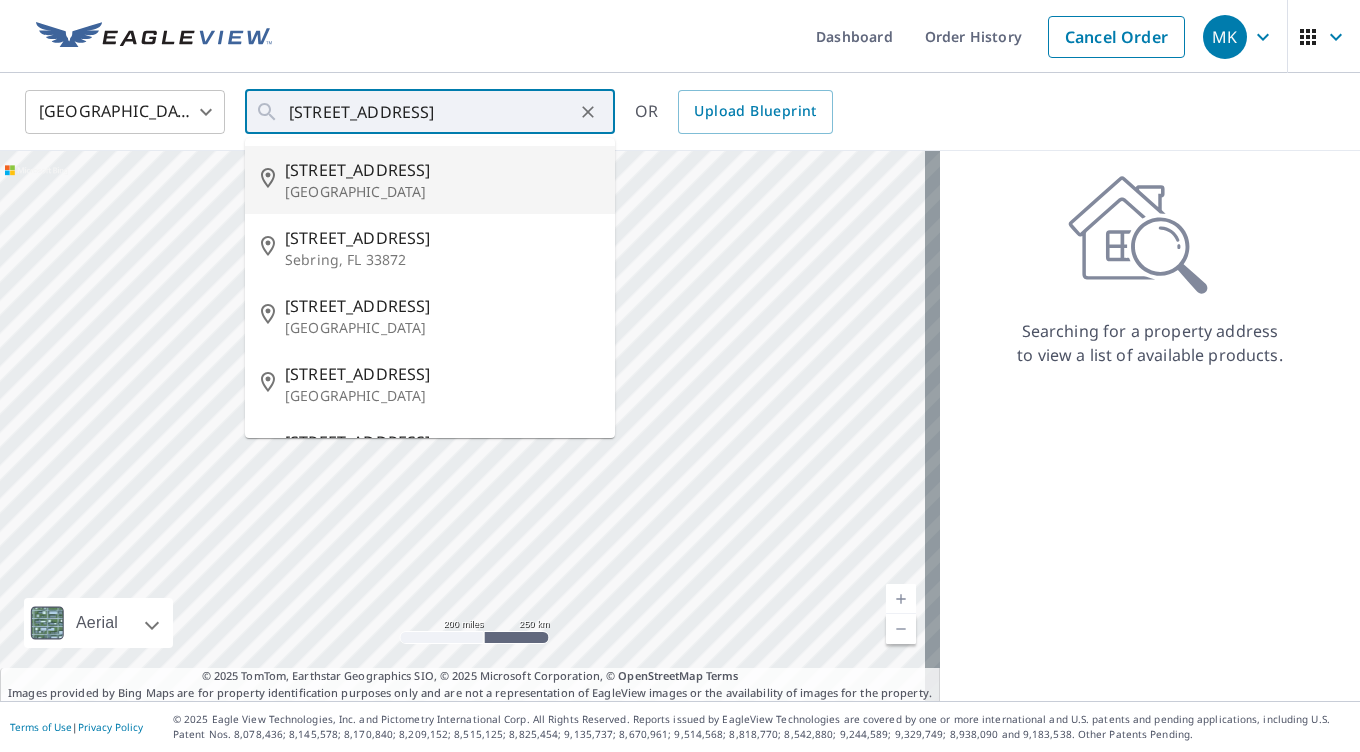 type on "[STREET_ADDRESS][PERSON_NAME]" 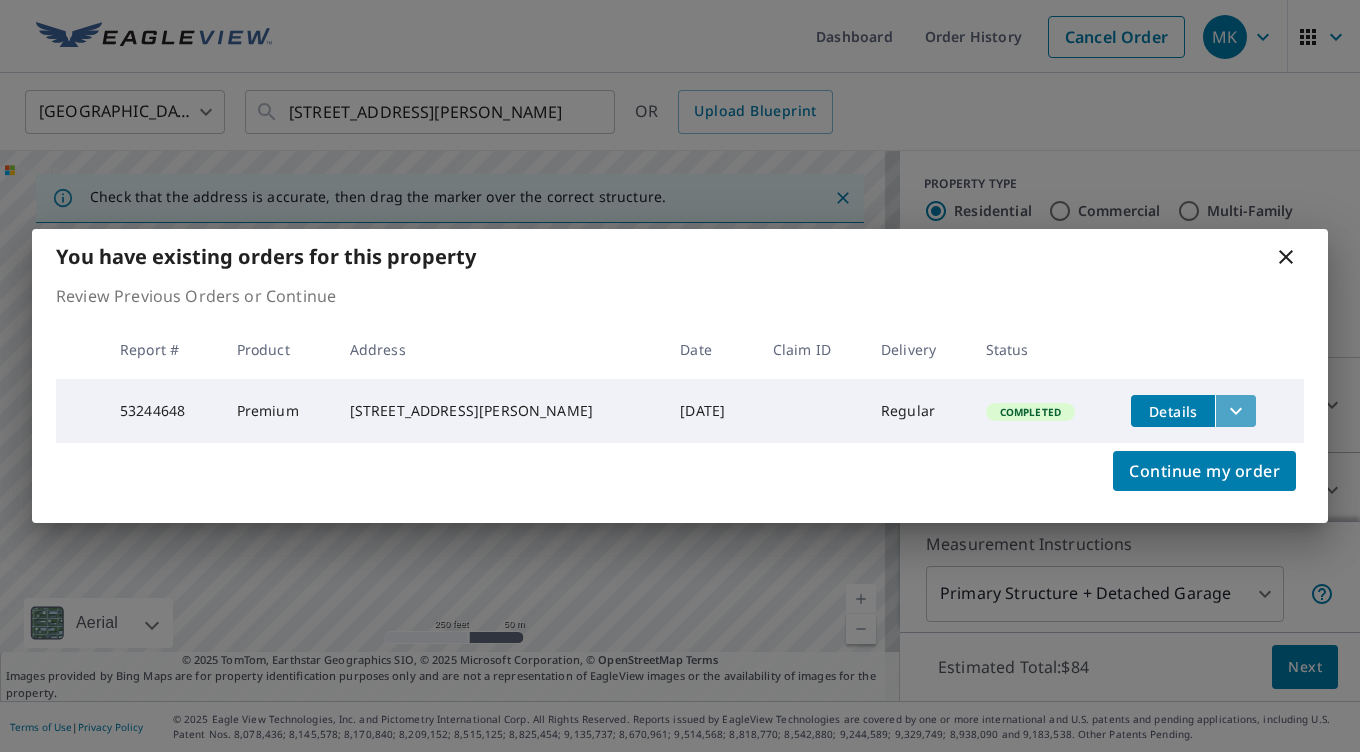 click 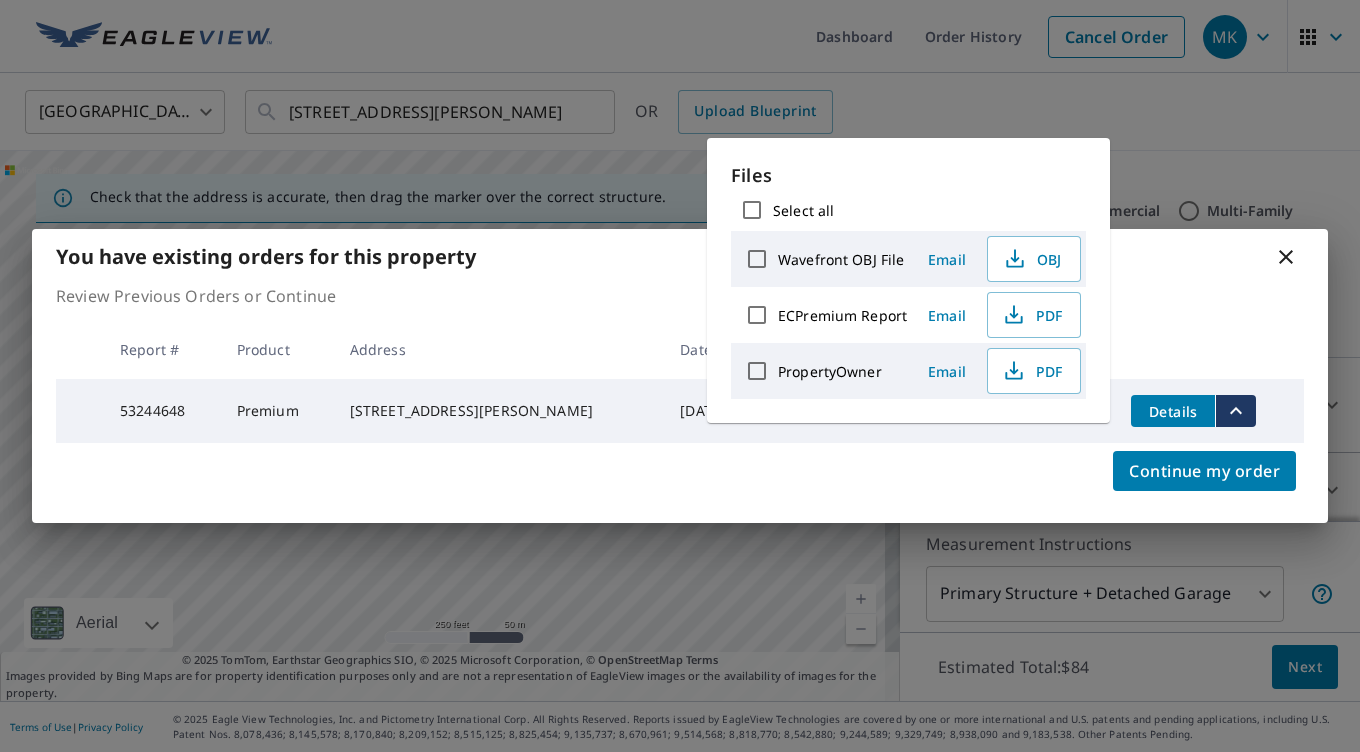 click 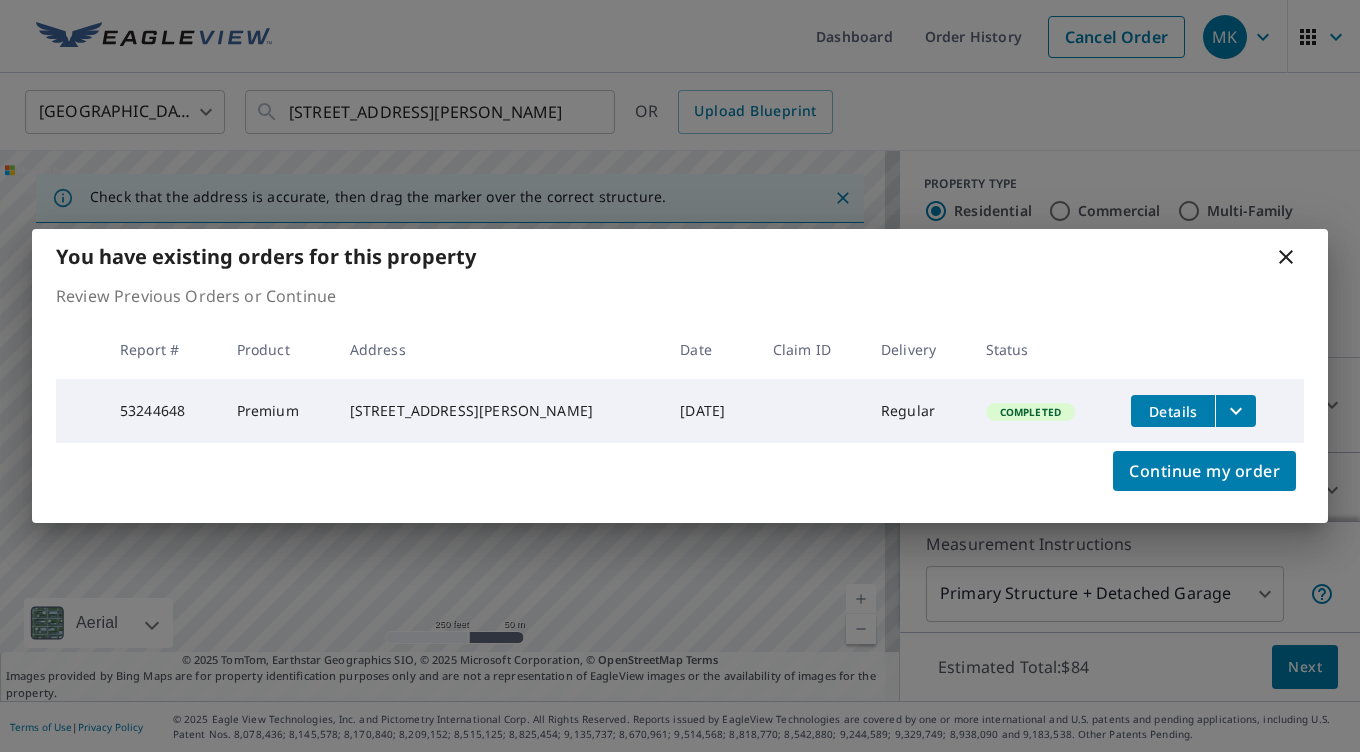 click on "Details" at bounding box center (1173, 411) 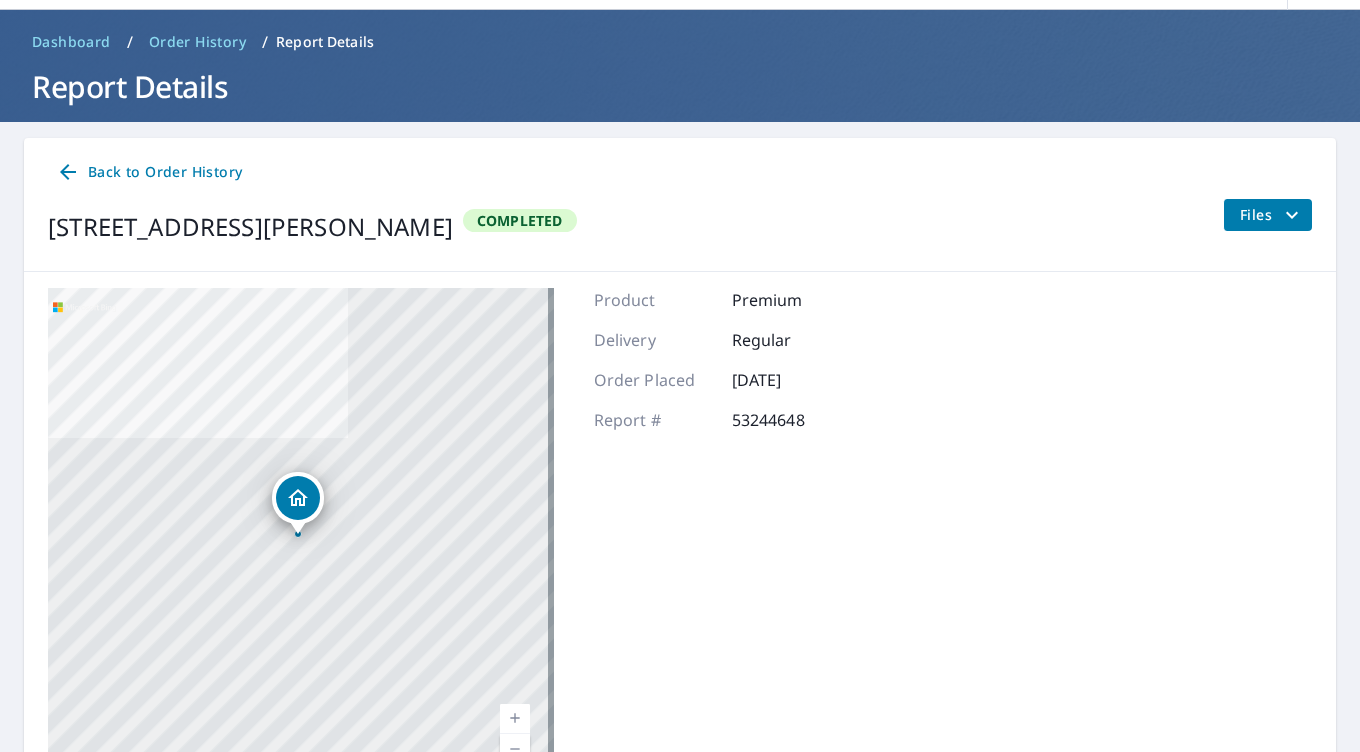 scroll, scrollTop: 0, scrollLeft: 0, axis: both 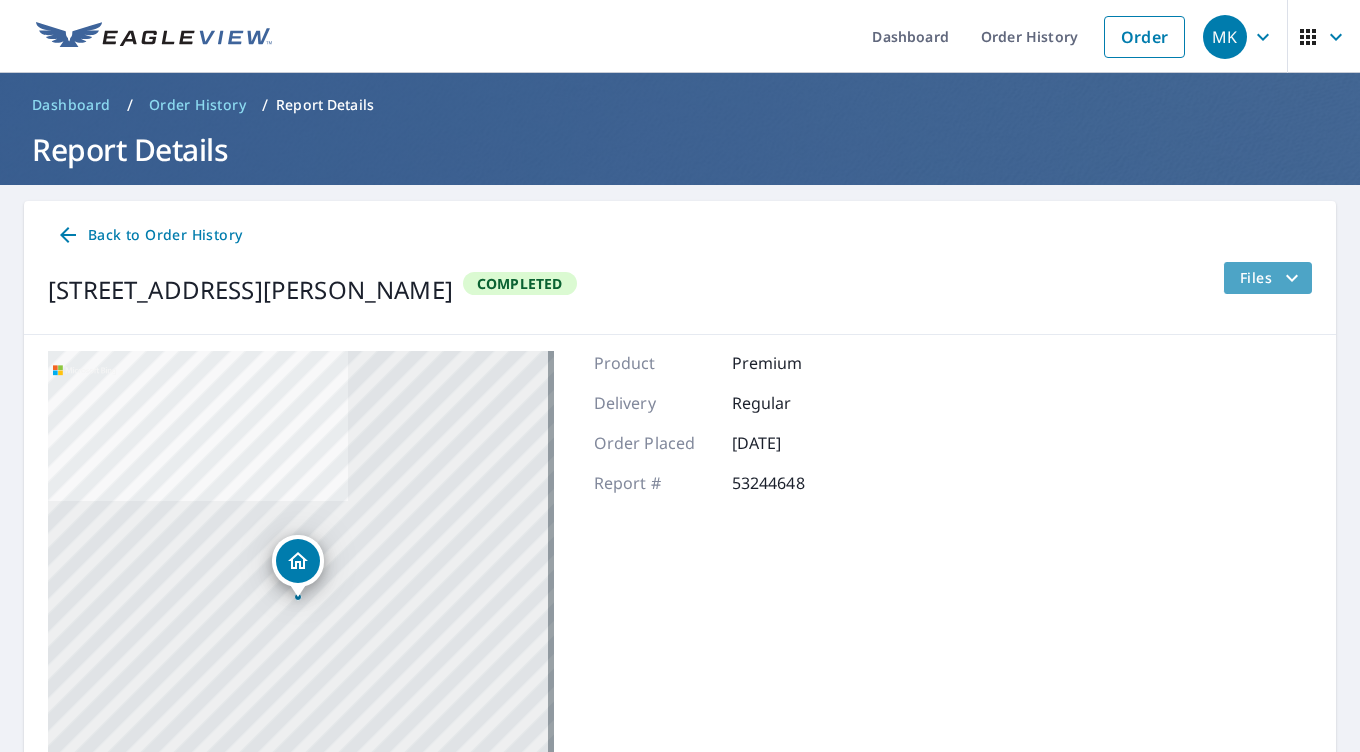 click 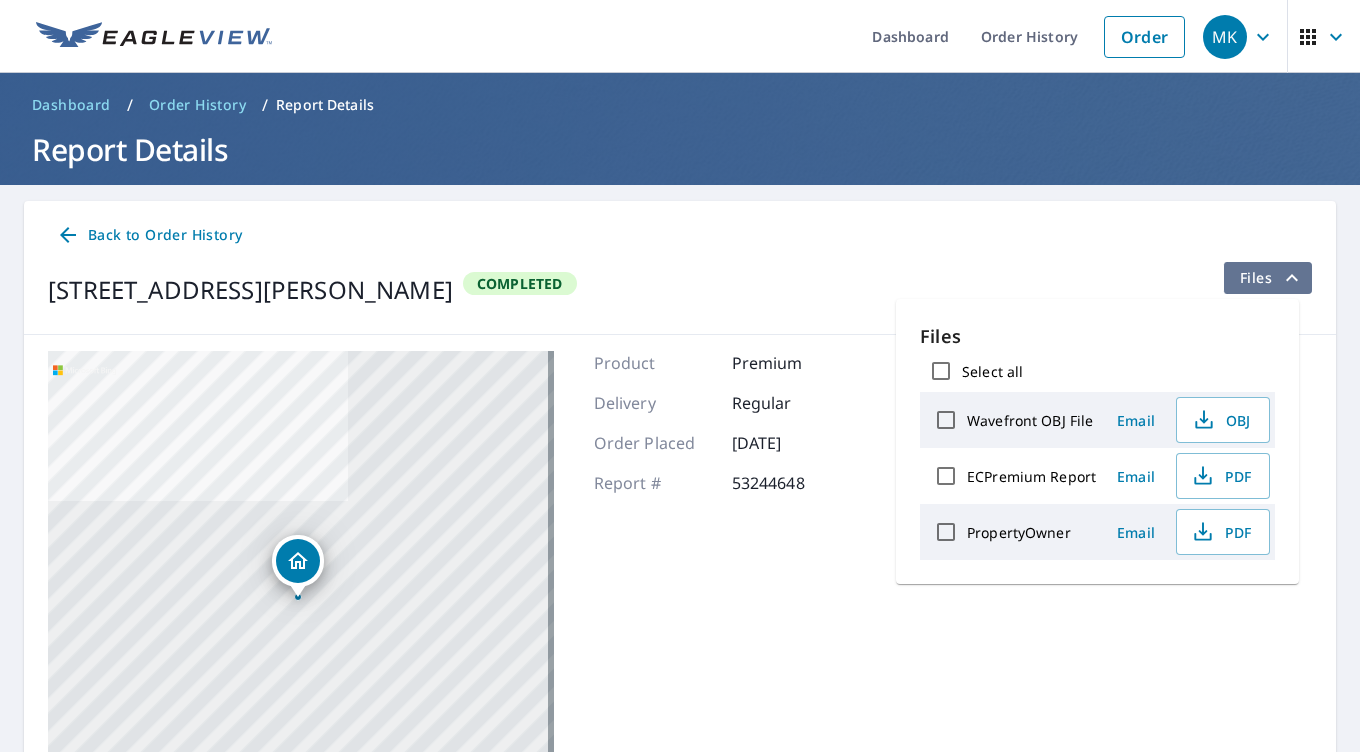 click 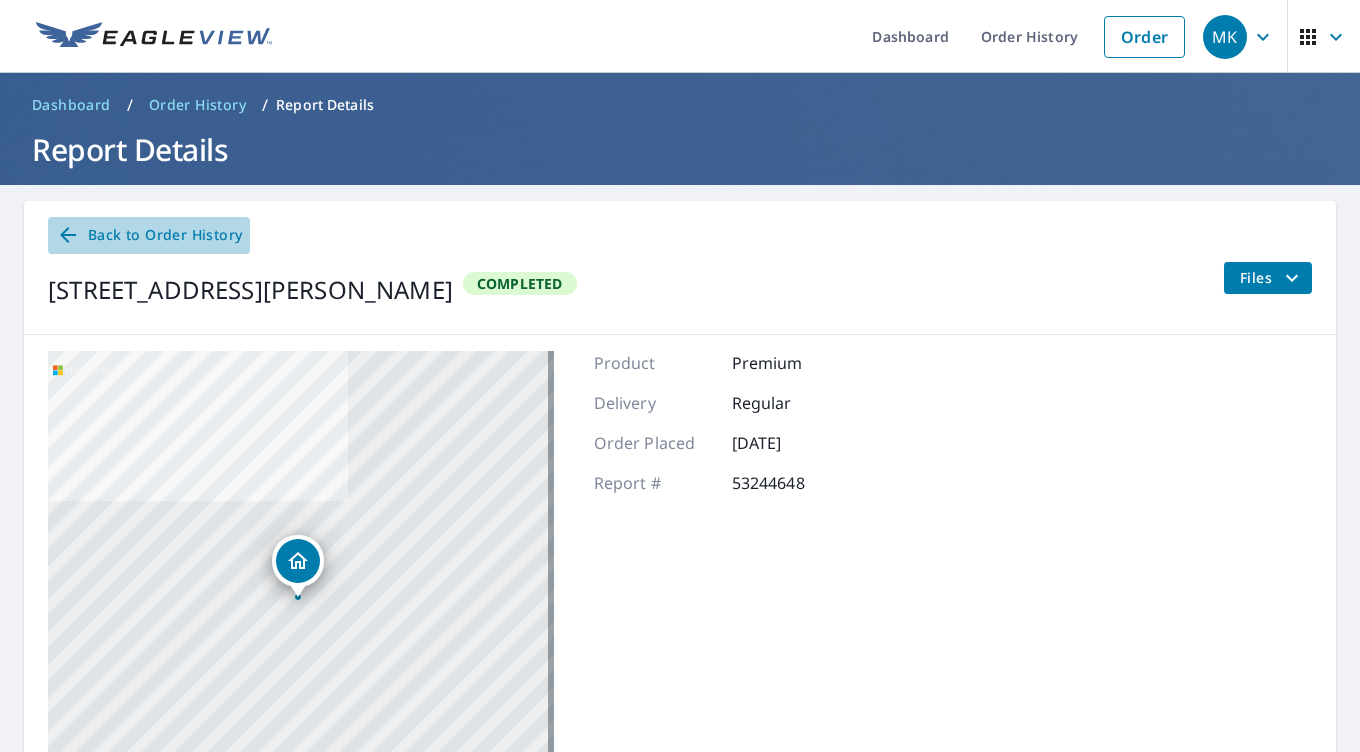 click on "Back to Order History" at bounding box center (149, 235) 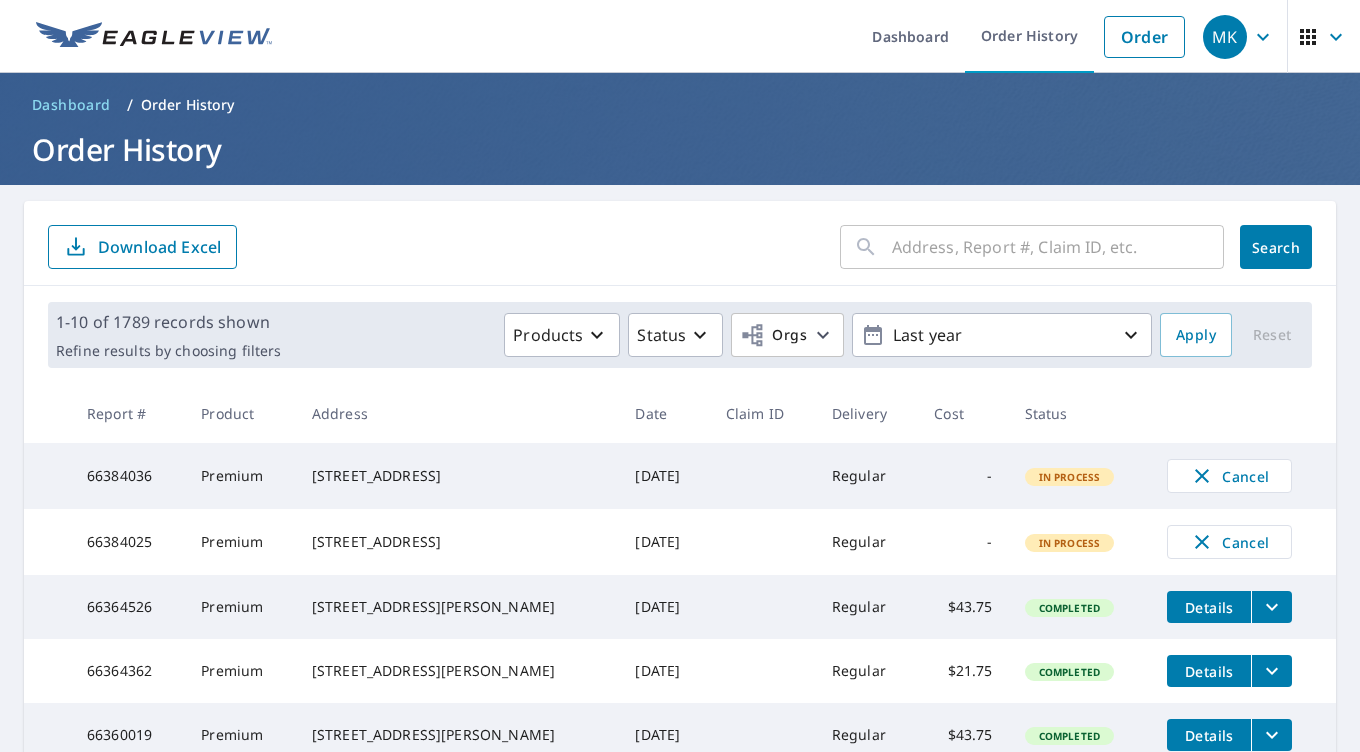 click at bounding box center [1058, 247] 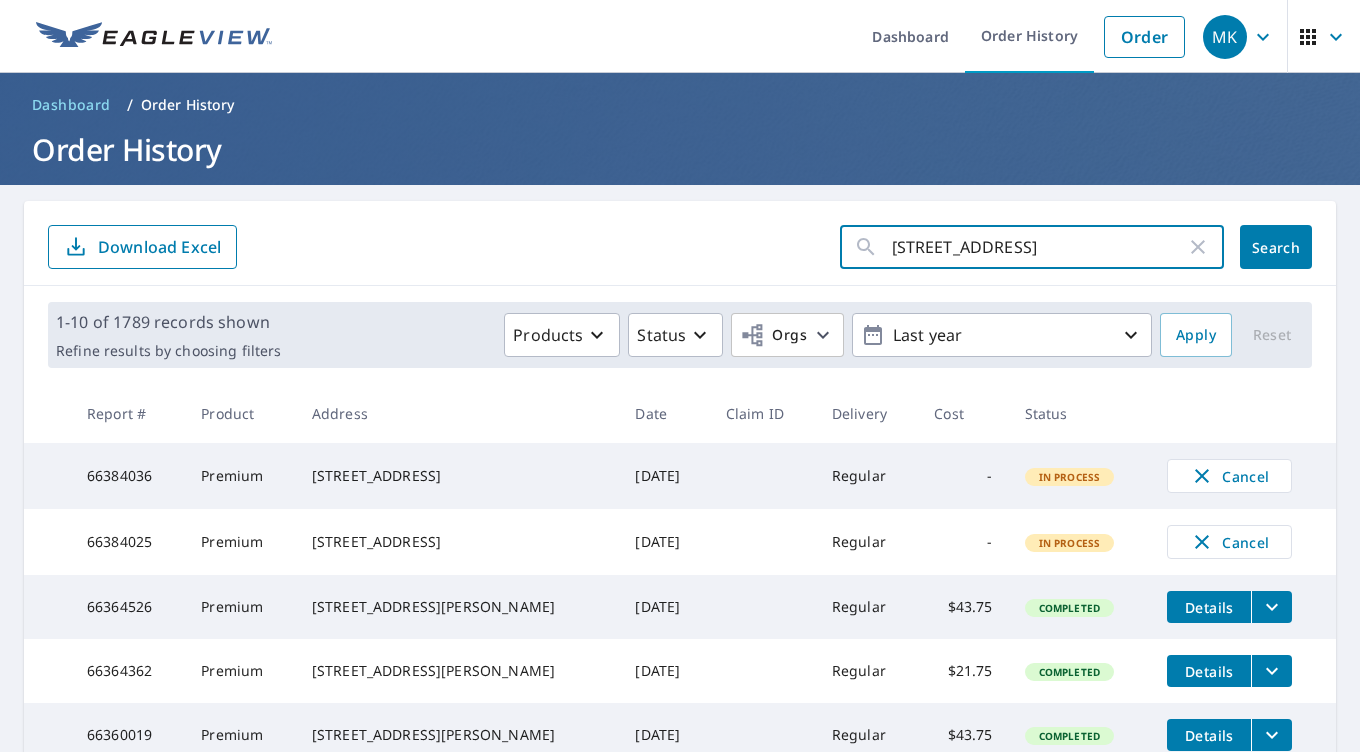 type on "[STREET_ADDRESS]" 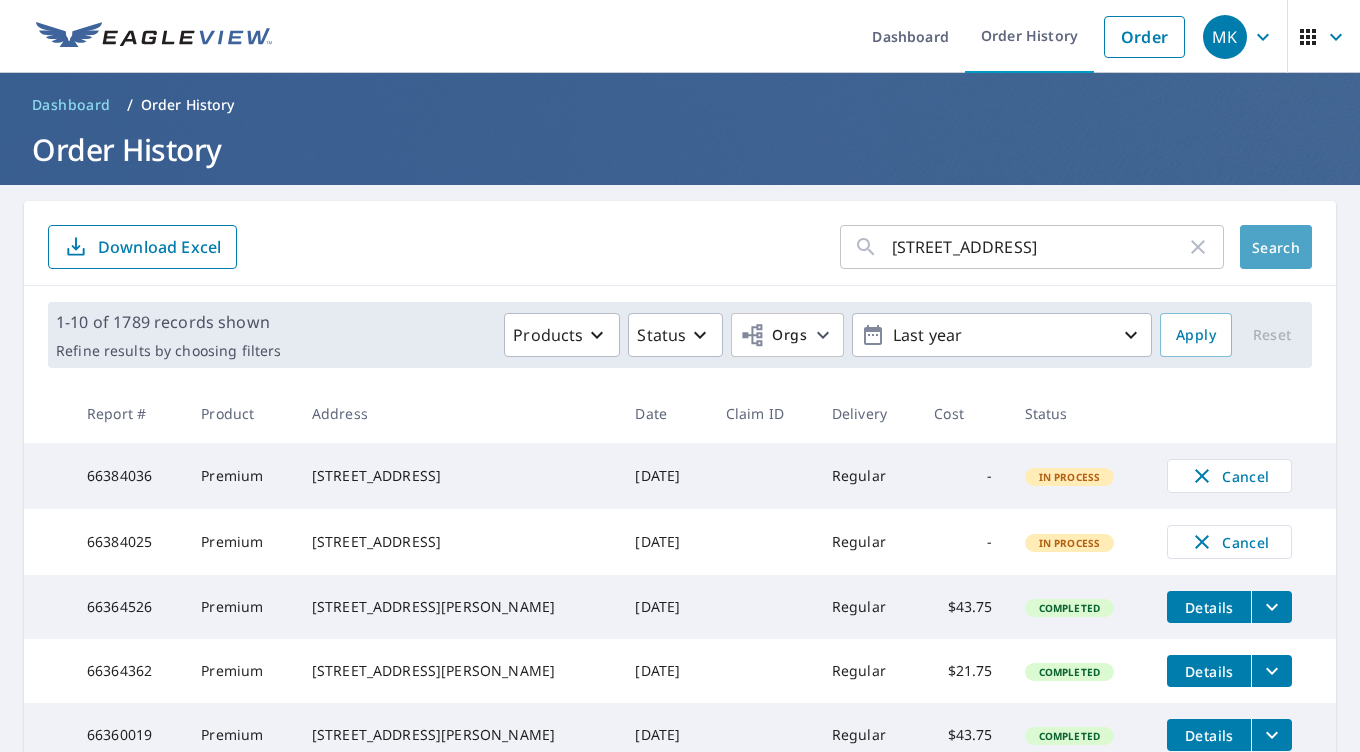 click on "Search" 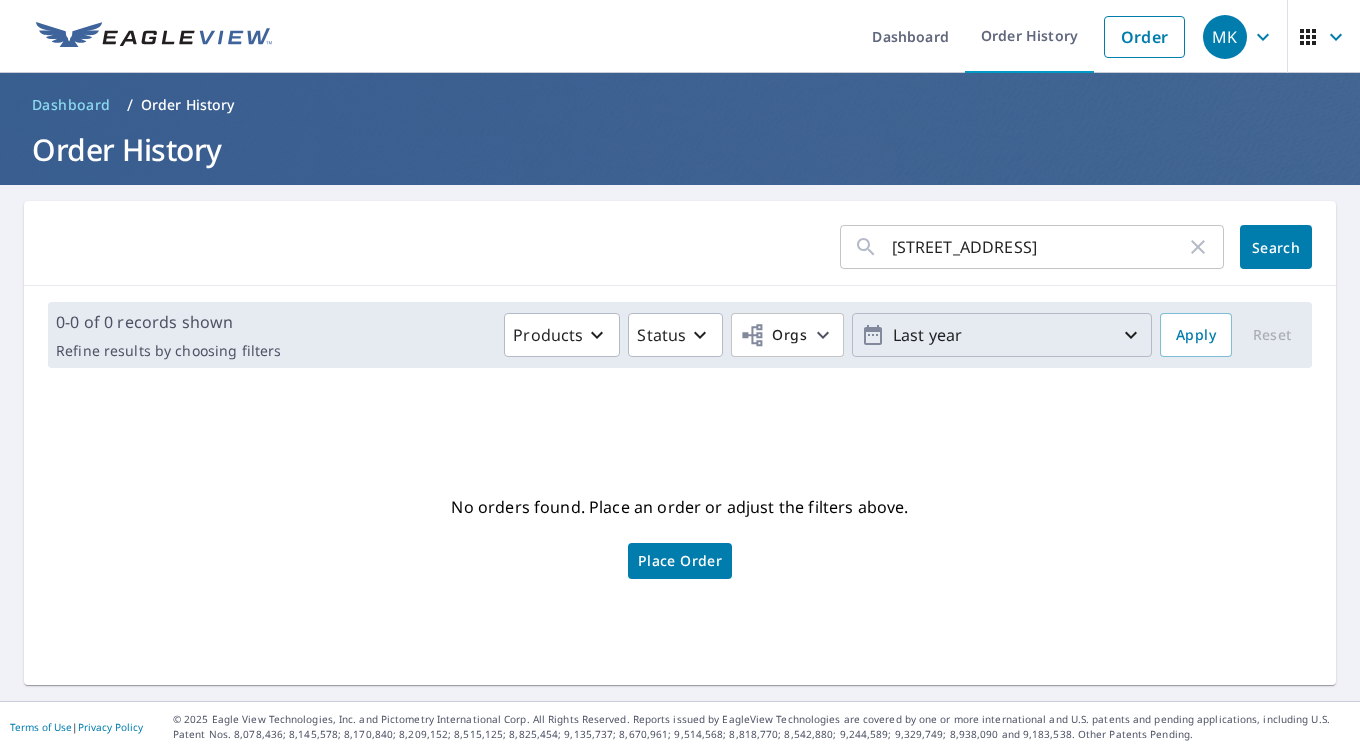 click 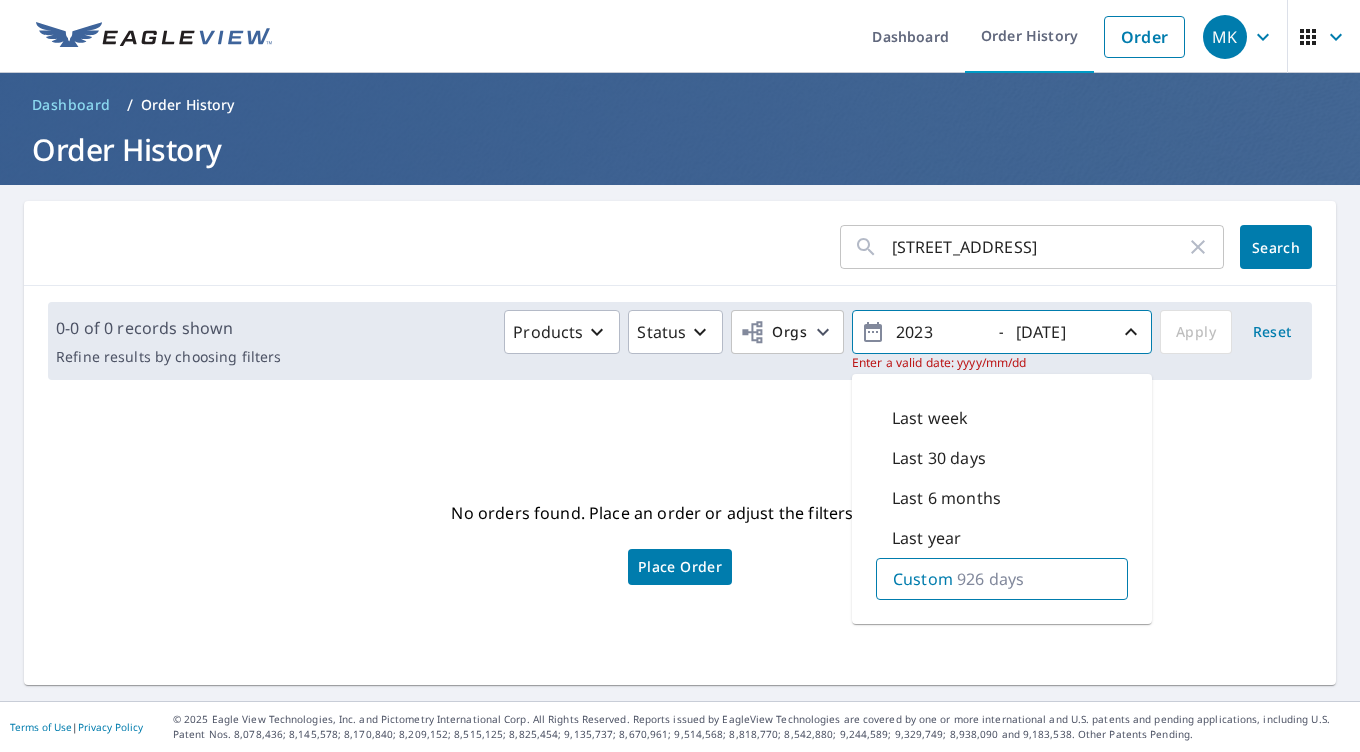click on "2023 - [DATE]" at bounding box center (1002, 332) 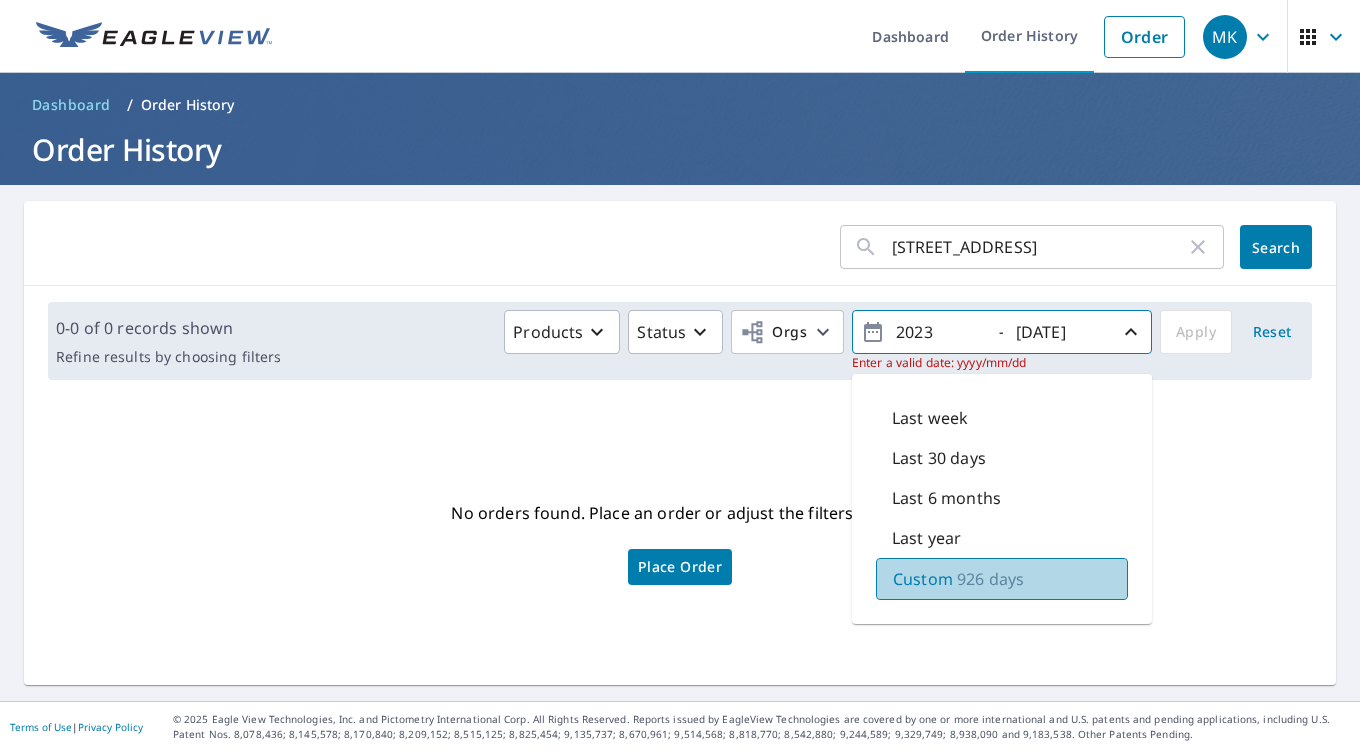 click on "Custom" at bounding box center (923, 579) 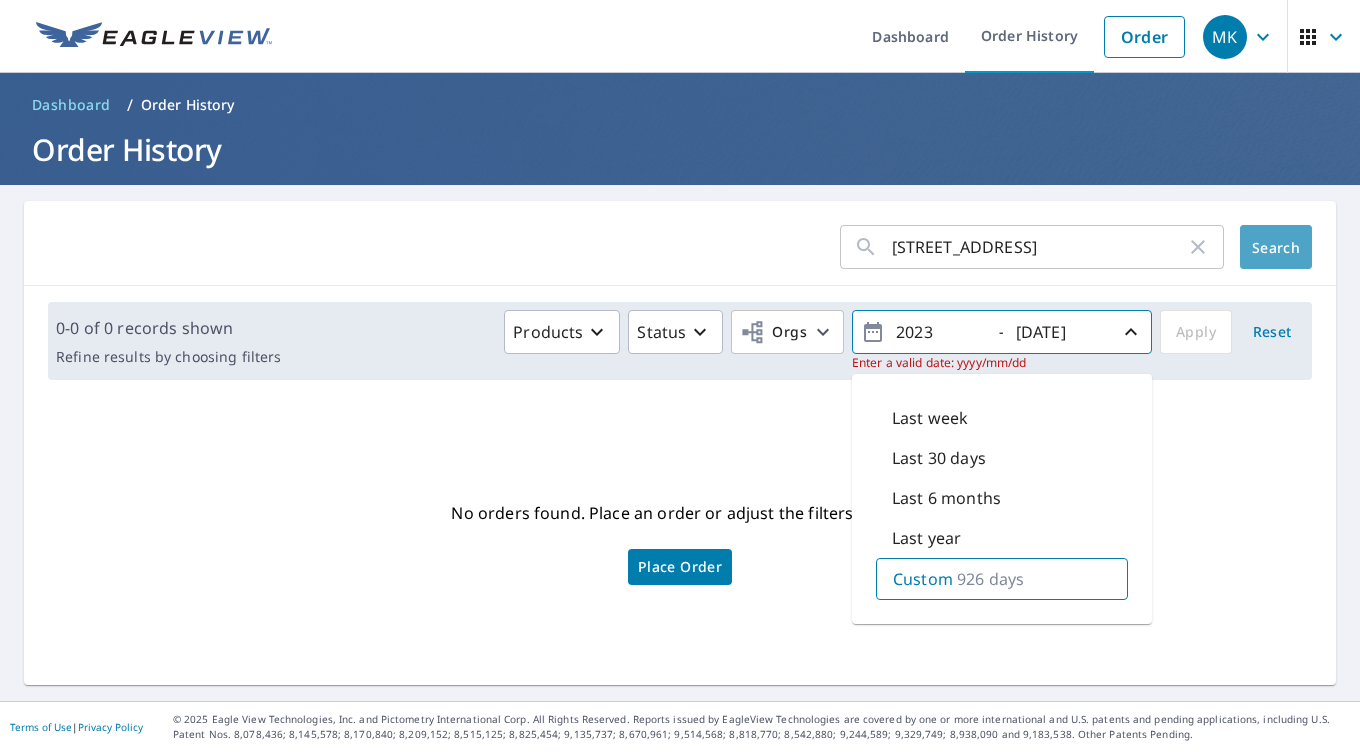 click on "Search" at bounding box center [1276, 247] 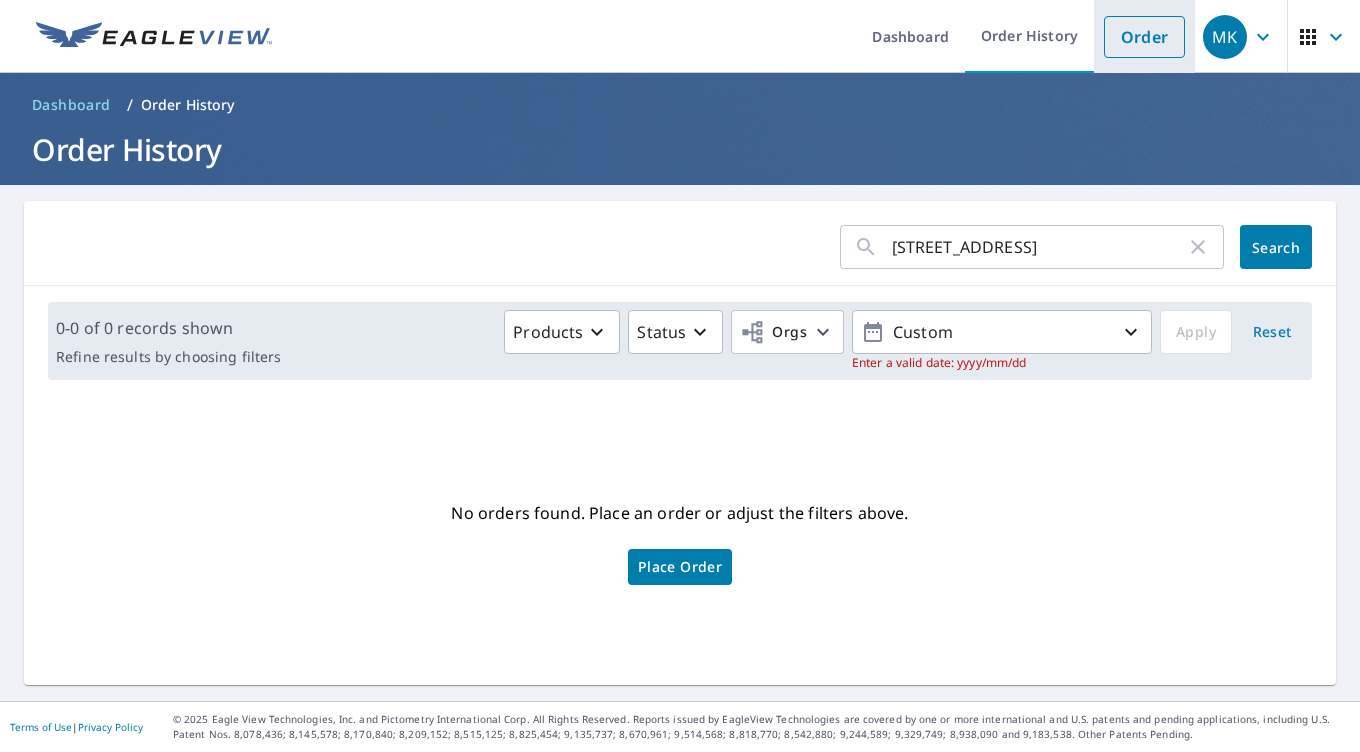 click on "Order" at bounding box center (1144, 37) 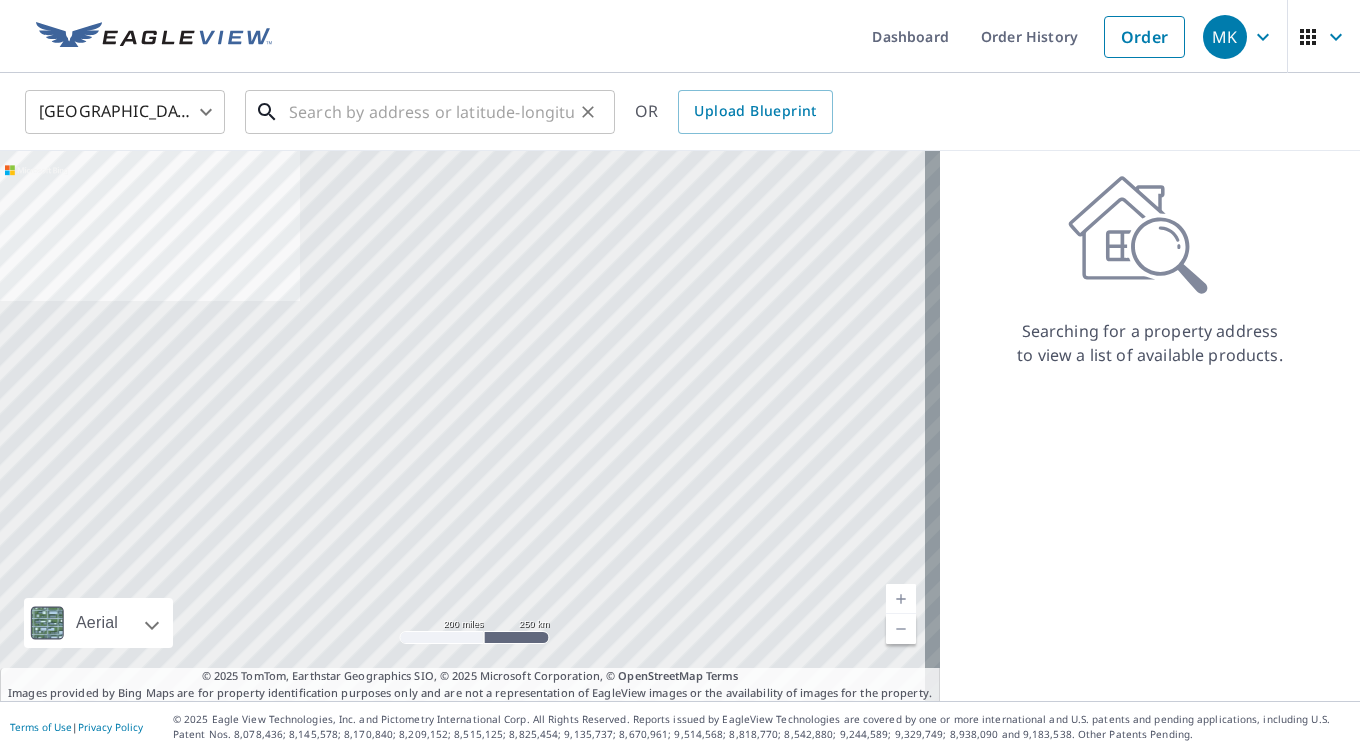 click at bounding box center [431, 112] 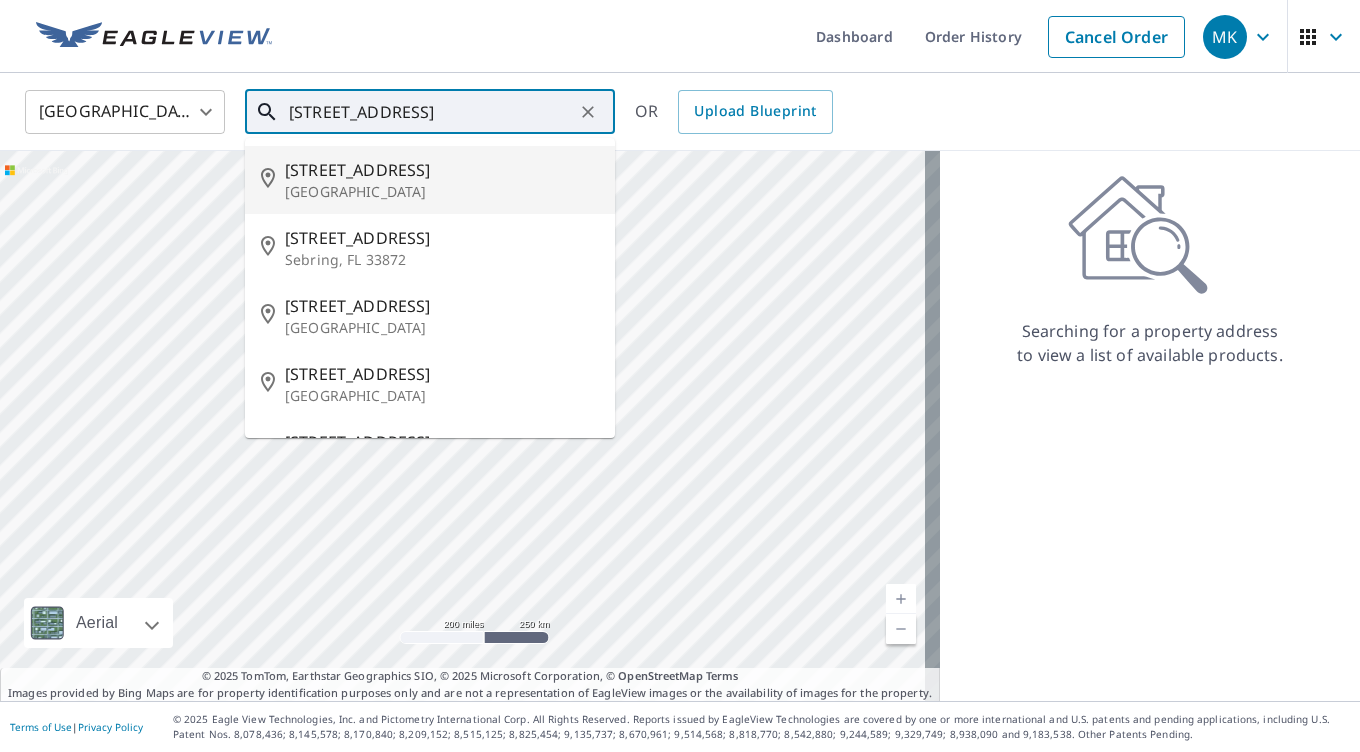 click on "[GEOGRAPHIC_DATA]" at bounding box center [442, 192] 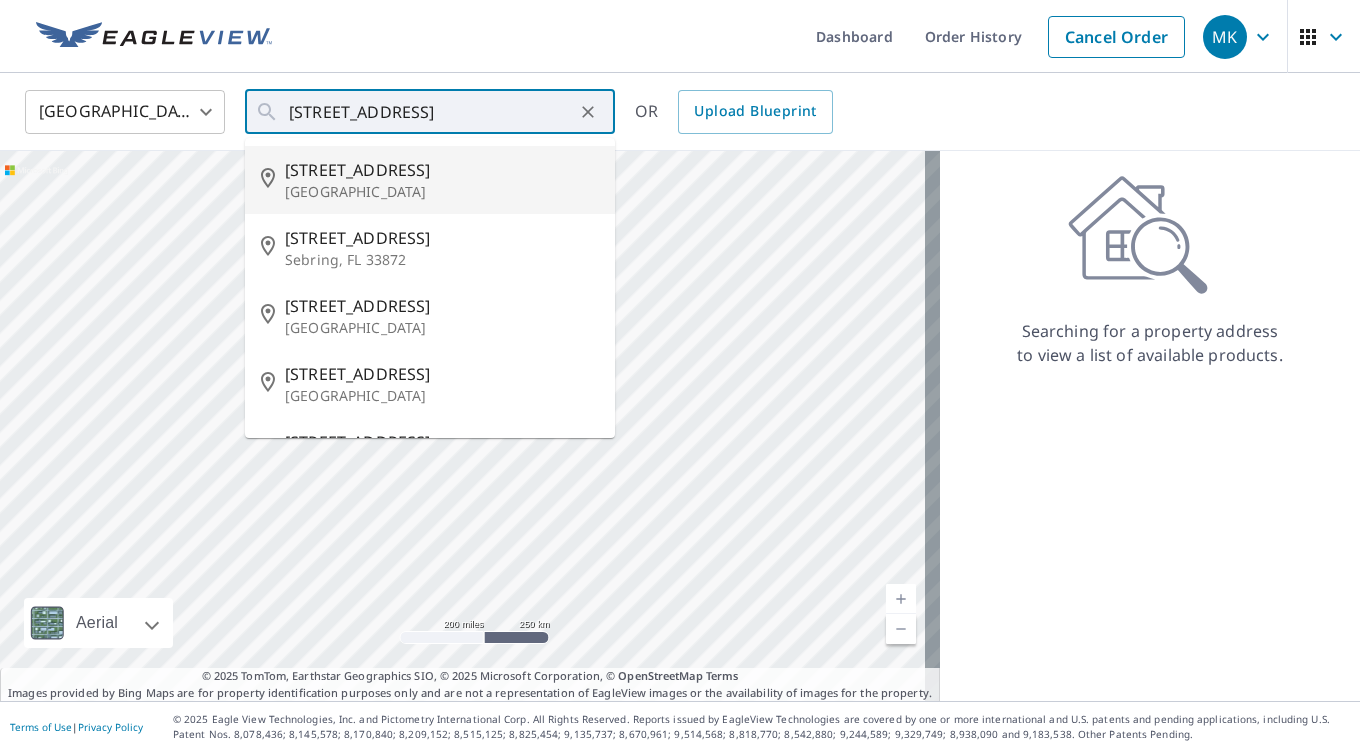 type on "[STREET_ADDRESS][PERSON_NAME]" 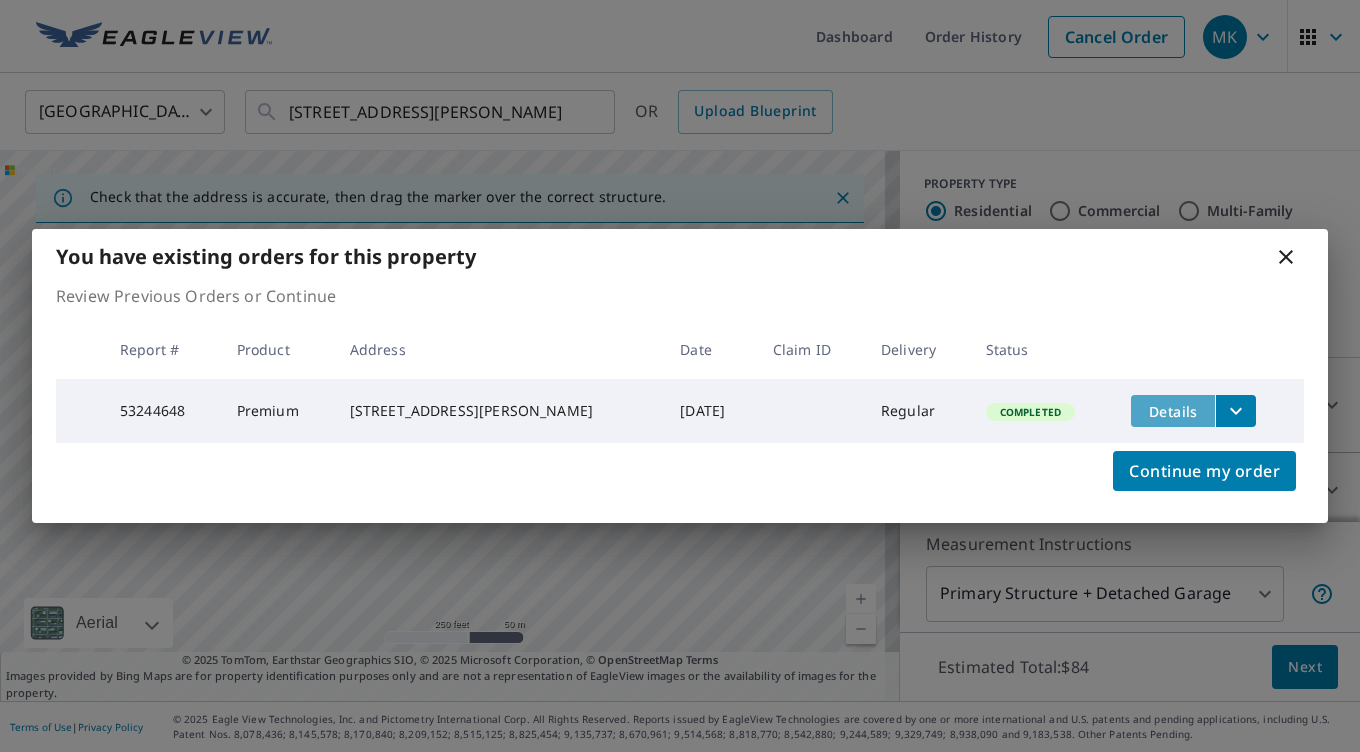 click on "Details" at bounding box center [1173, 411] 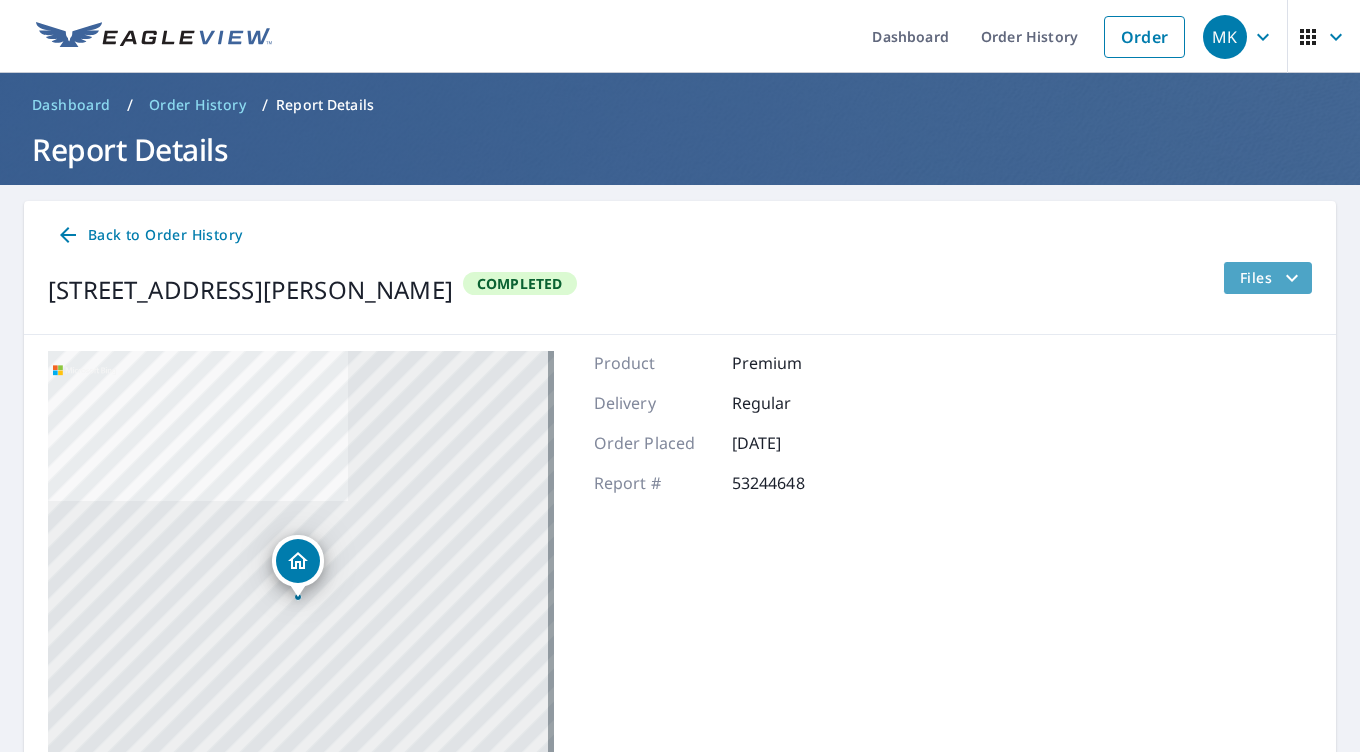 click 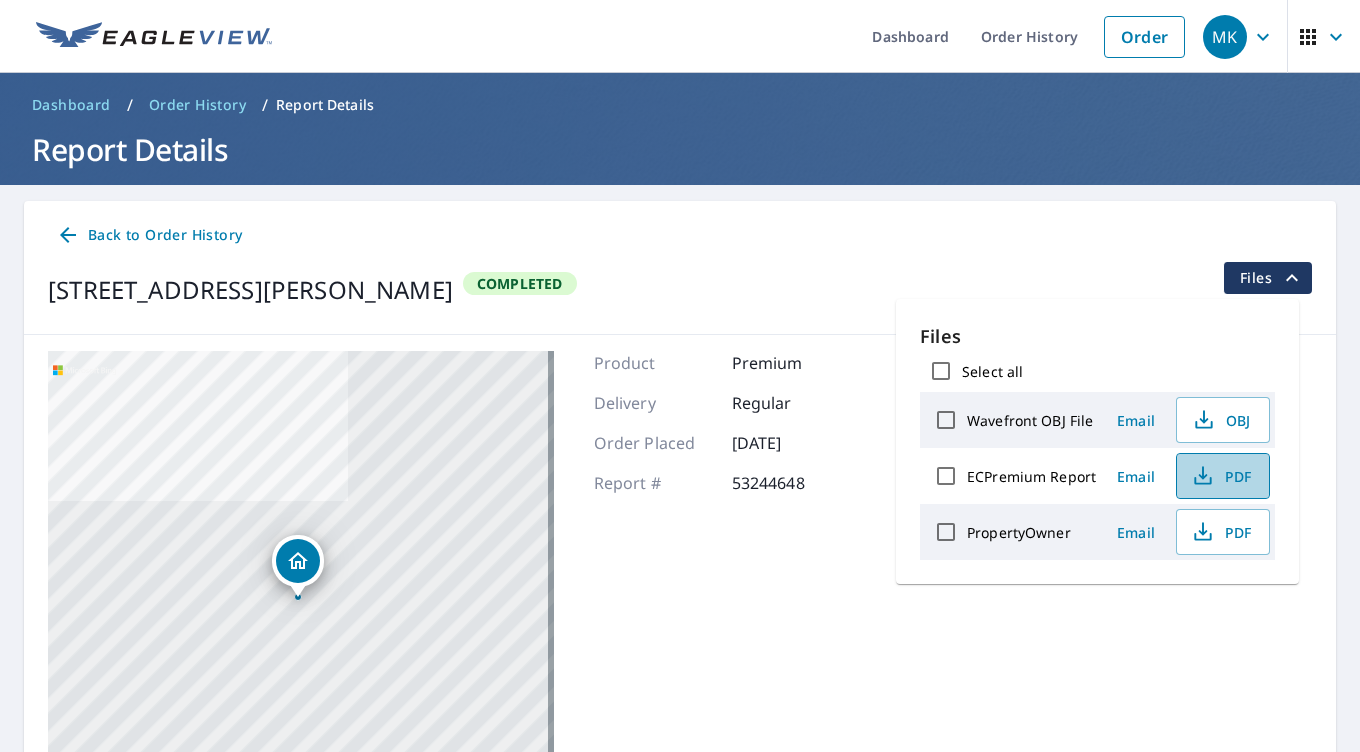 click on "PDF" at bounding box center [1221, 476] 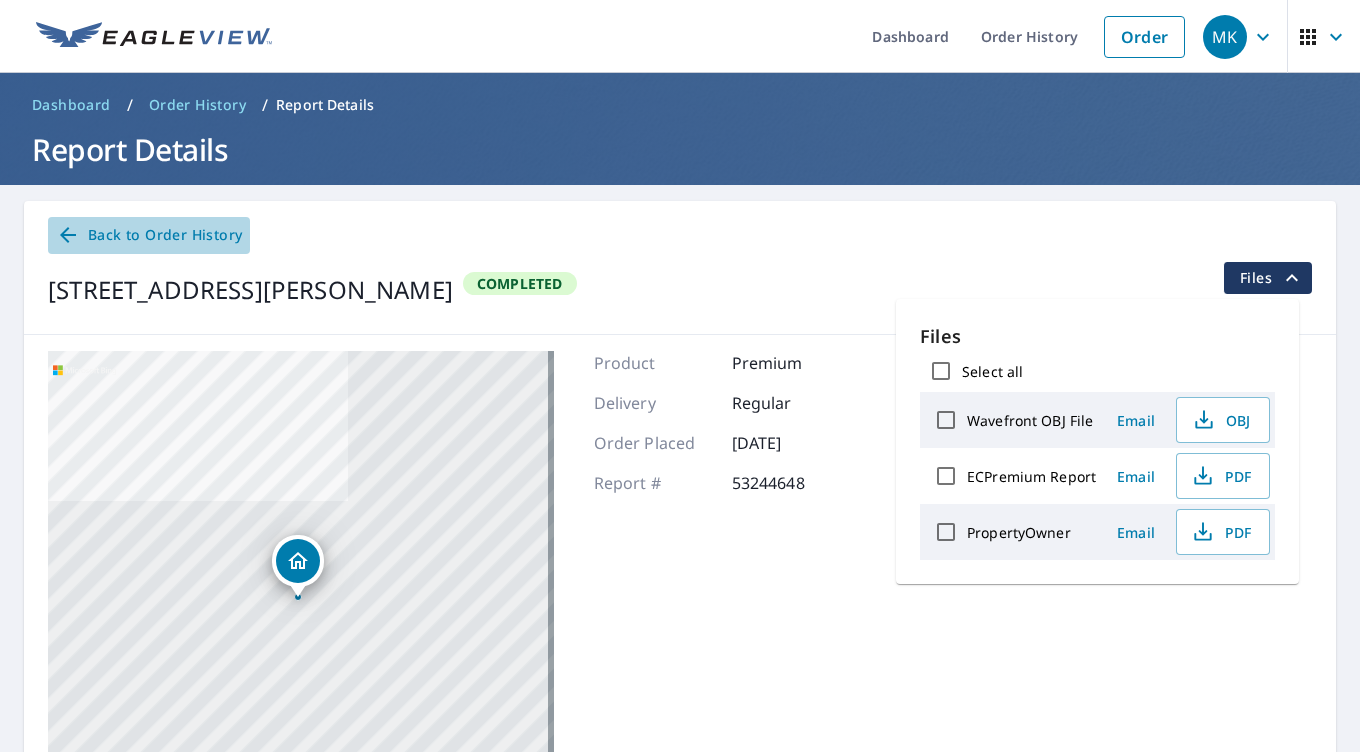 click 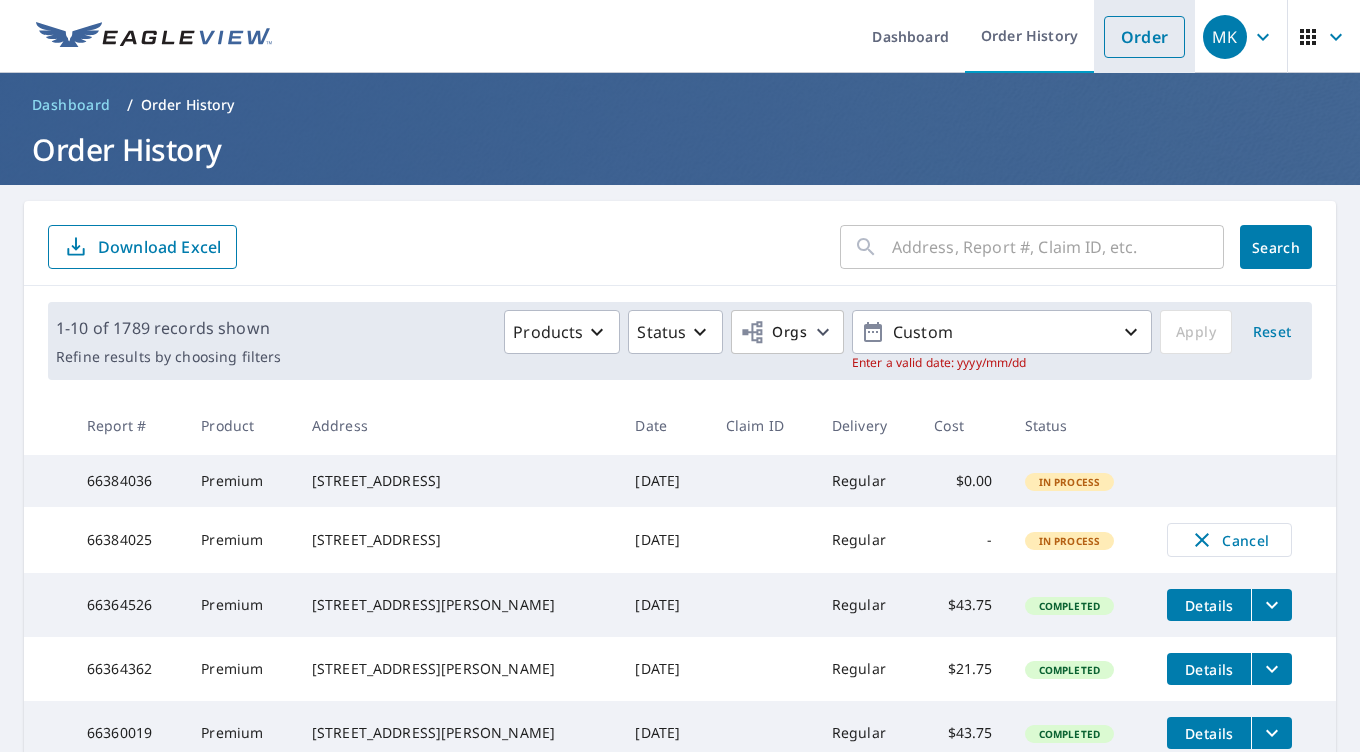click on "Order" at bounding box center [1144, 37] 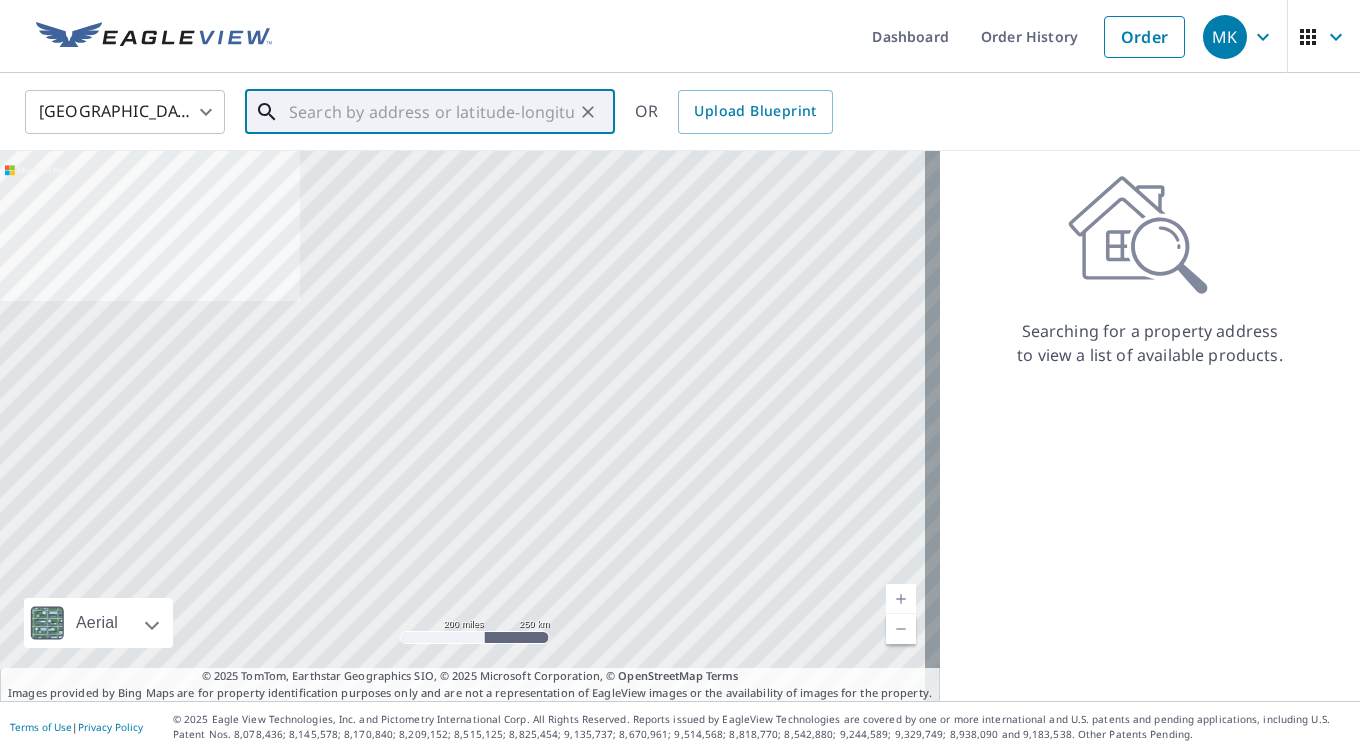click at bounding box center (431, 112) 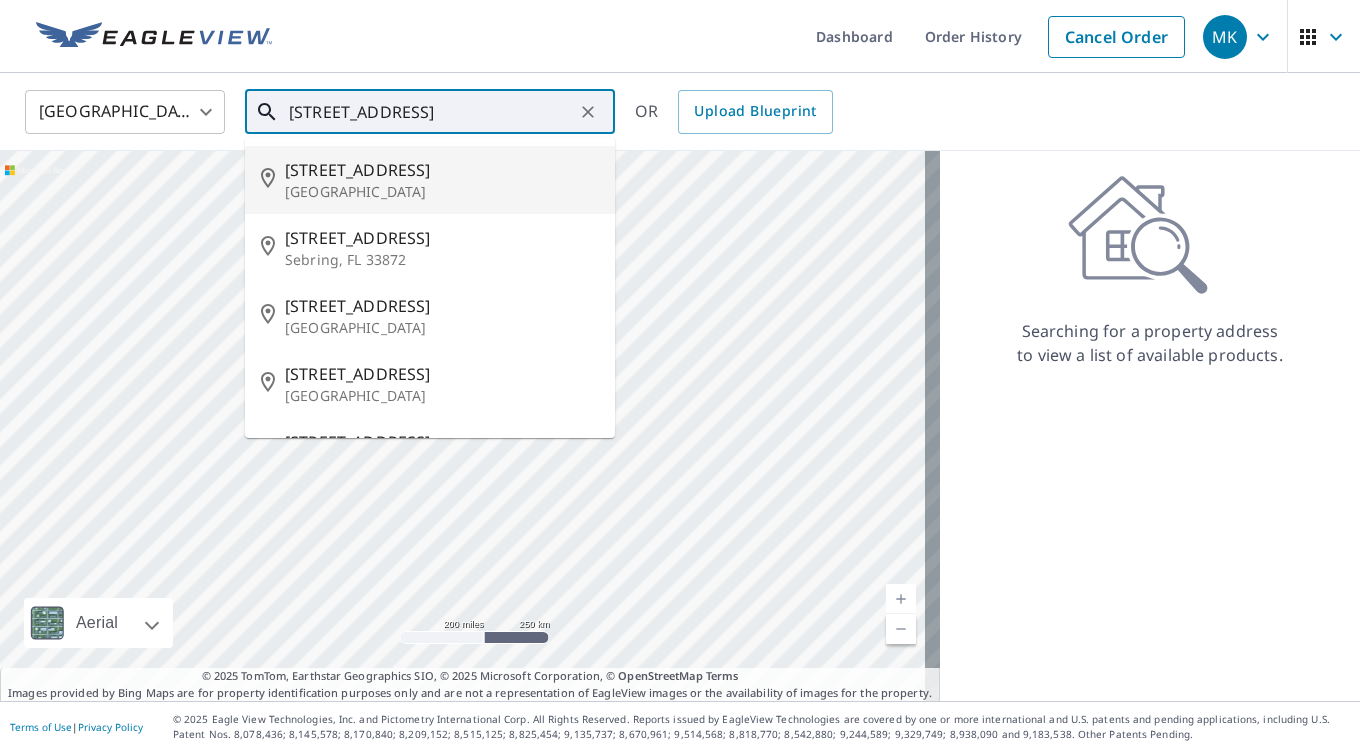 click on "[STREET_ADDRESS]" at bounding box center (442, 170) 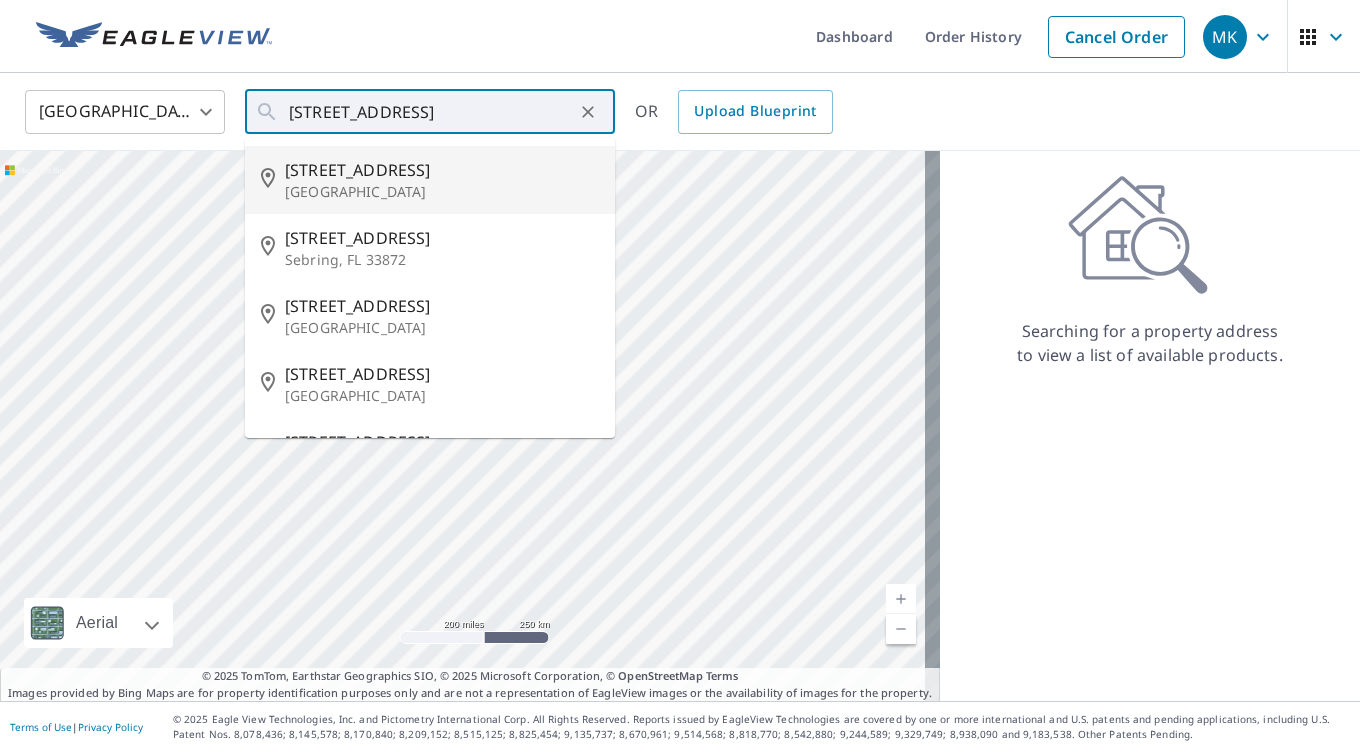 type on "[STREET_ADDRESS][PERSON_NAME]" 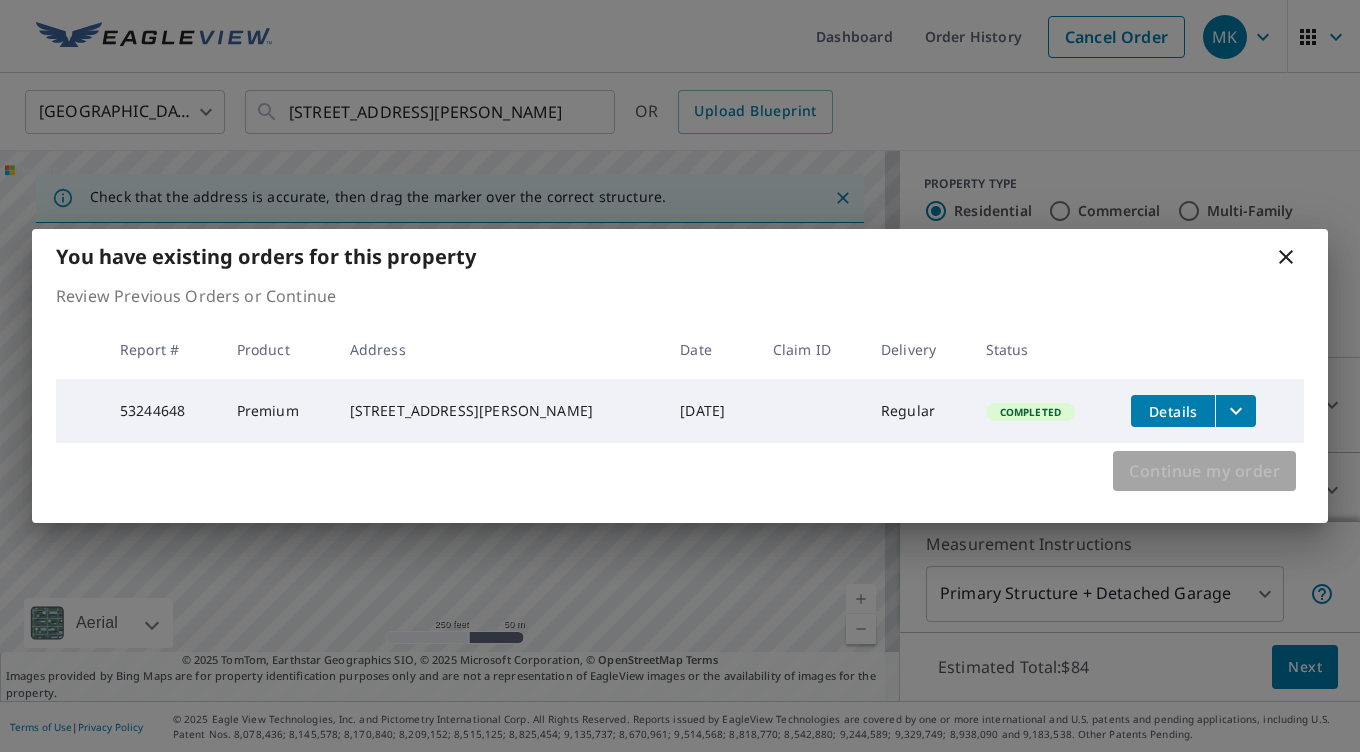click on "Continue my order" at bounding box center [1204, 471] 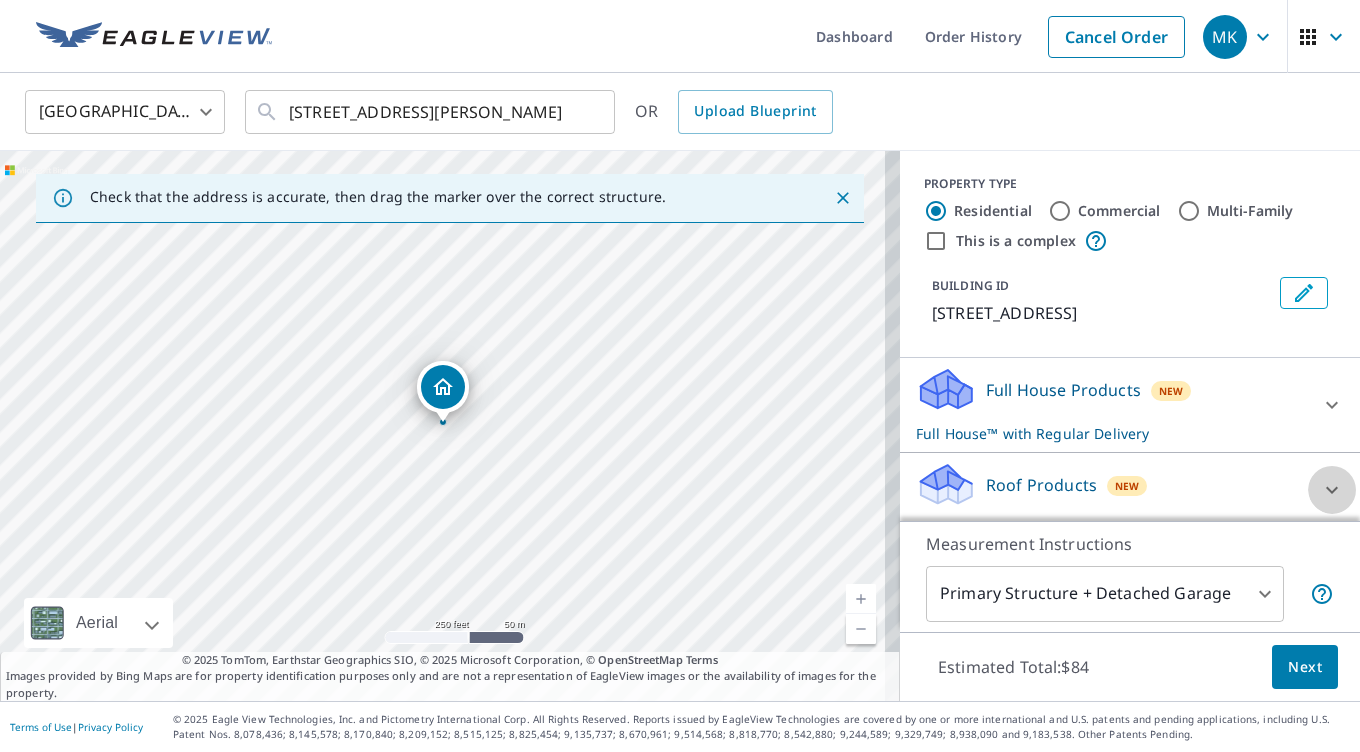 click 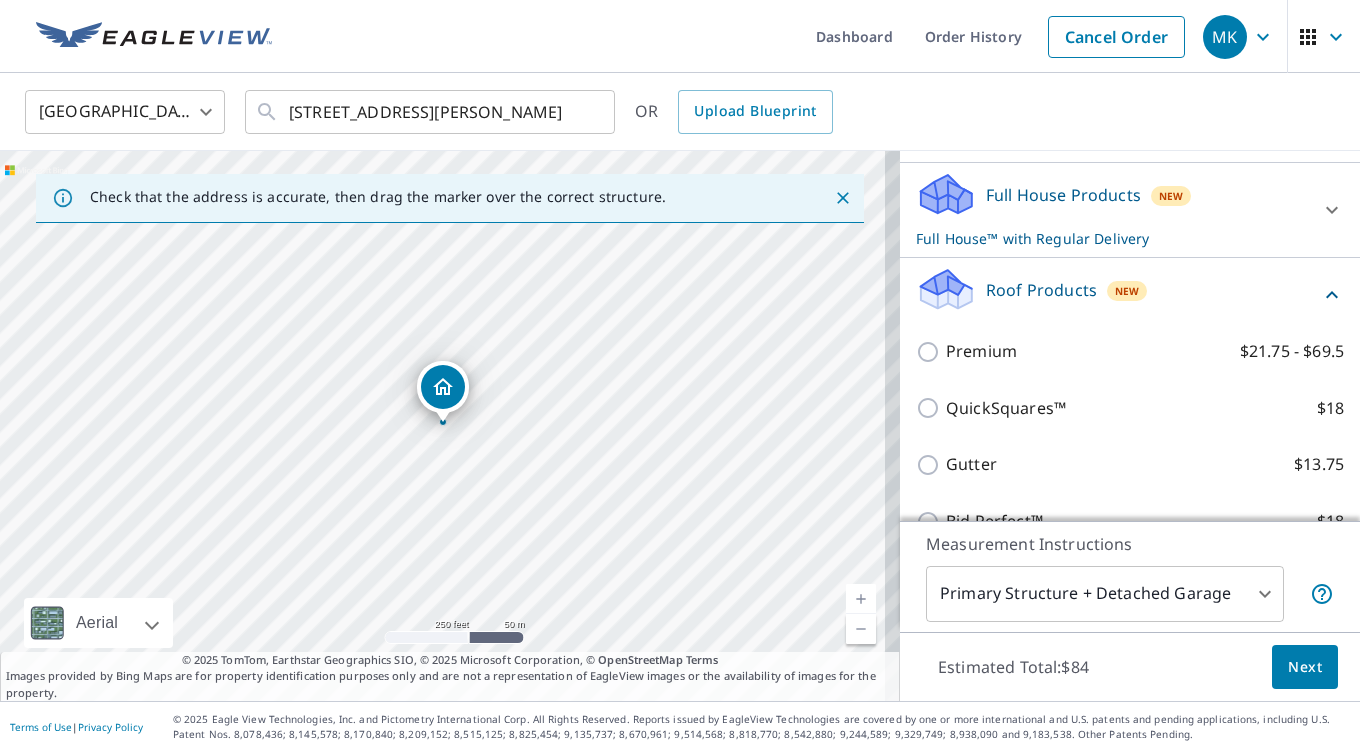 scroll, scrollTop: 200, scrollLeft: 0, axis: vertical 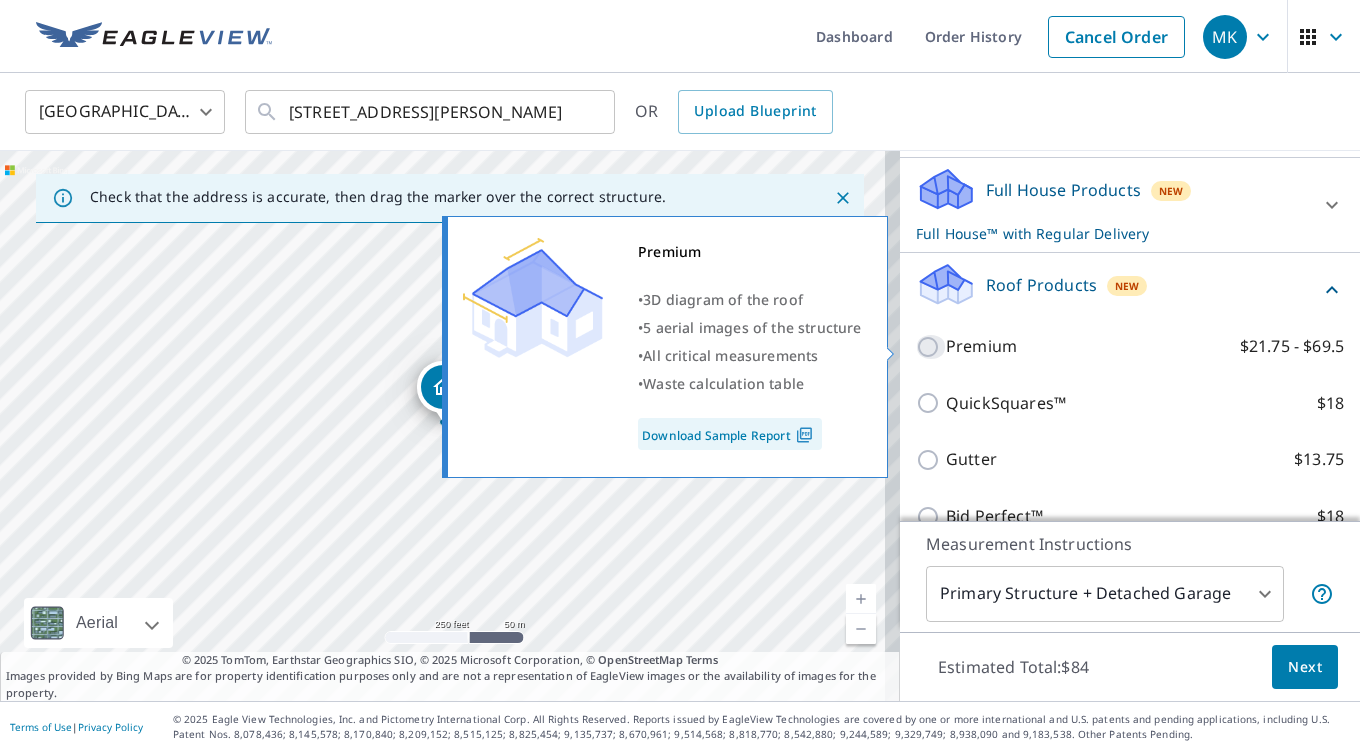 click on "Premium $21.75 - $69.5" at bounding box center [931, 347] 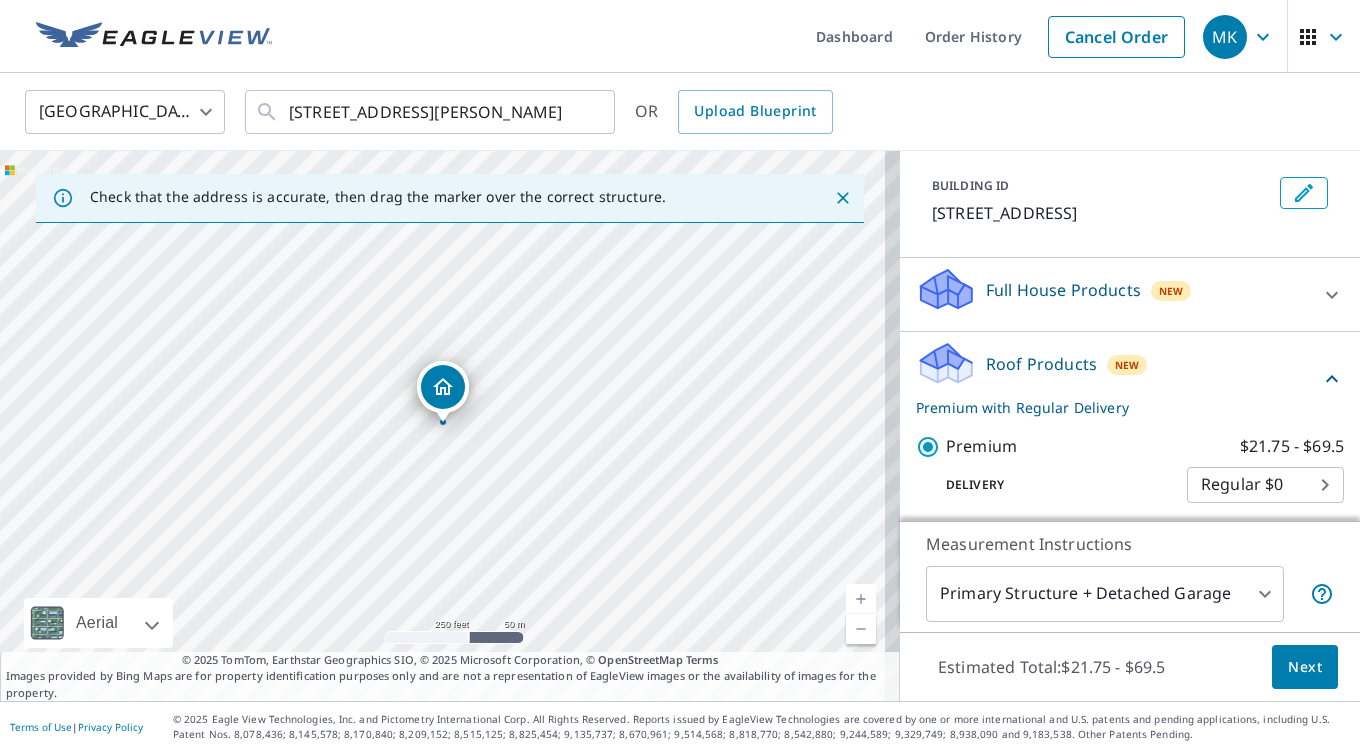 scroll, scrollTop: 300, scrollLeft: 0, axis: vertical 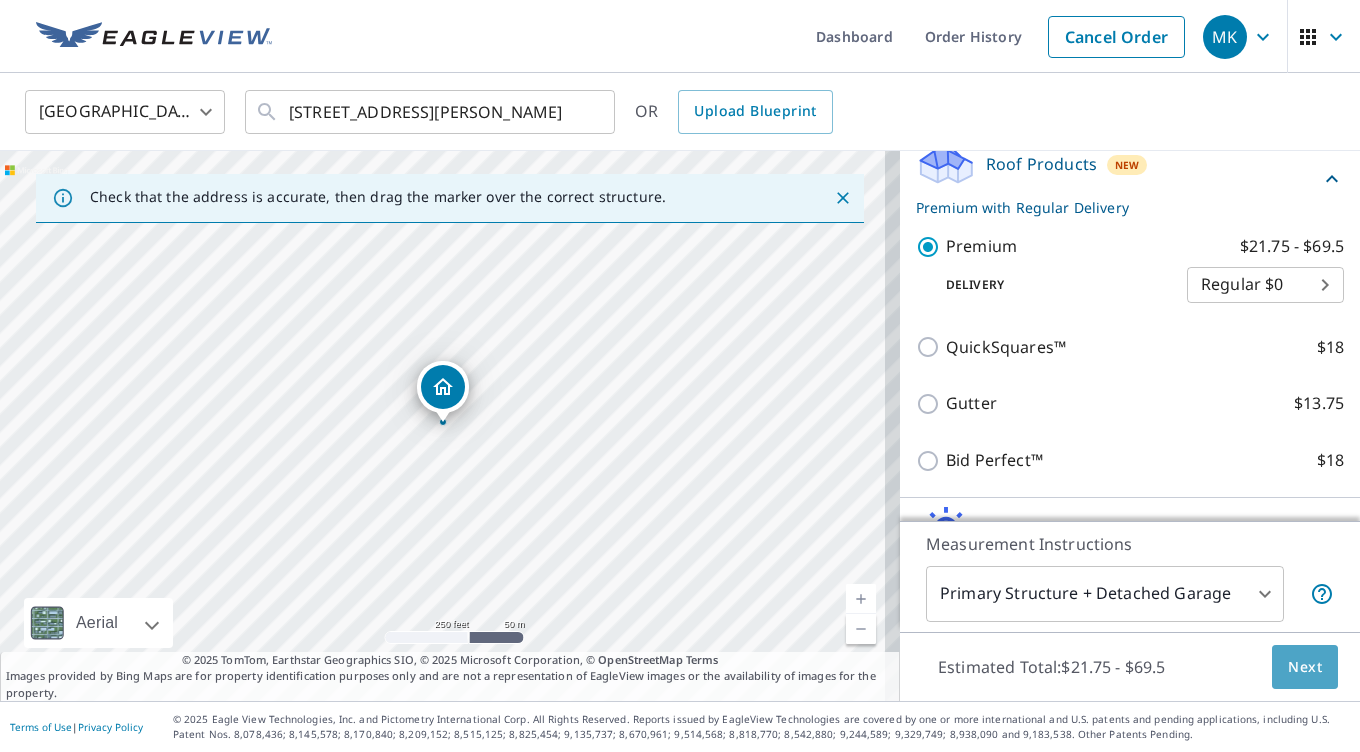 click on "Next" at bounding box center (1305, 667) 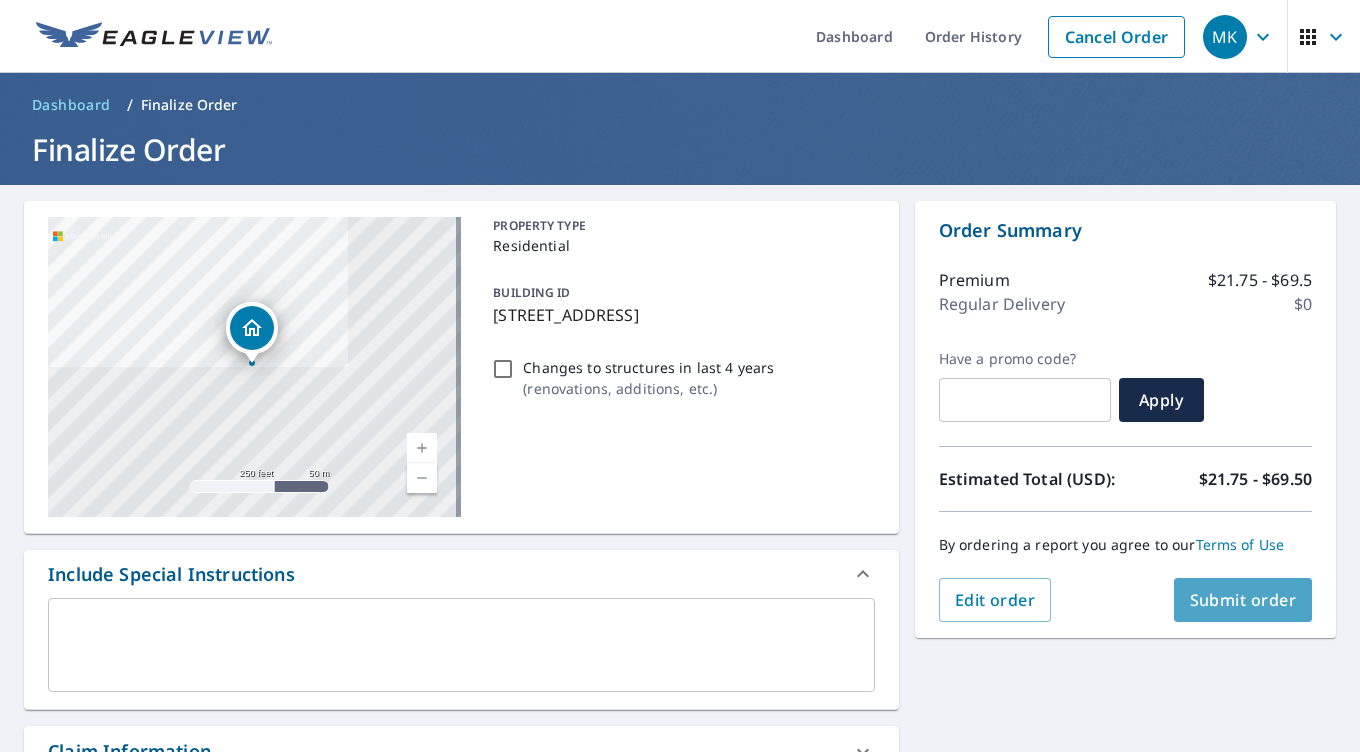 click on "Submit order" at bounding box center (1243, 600) 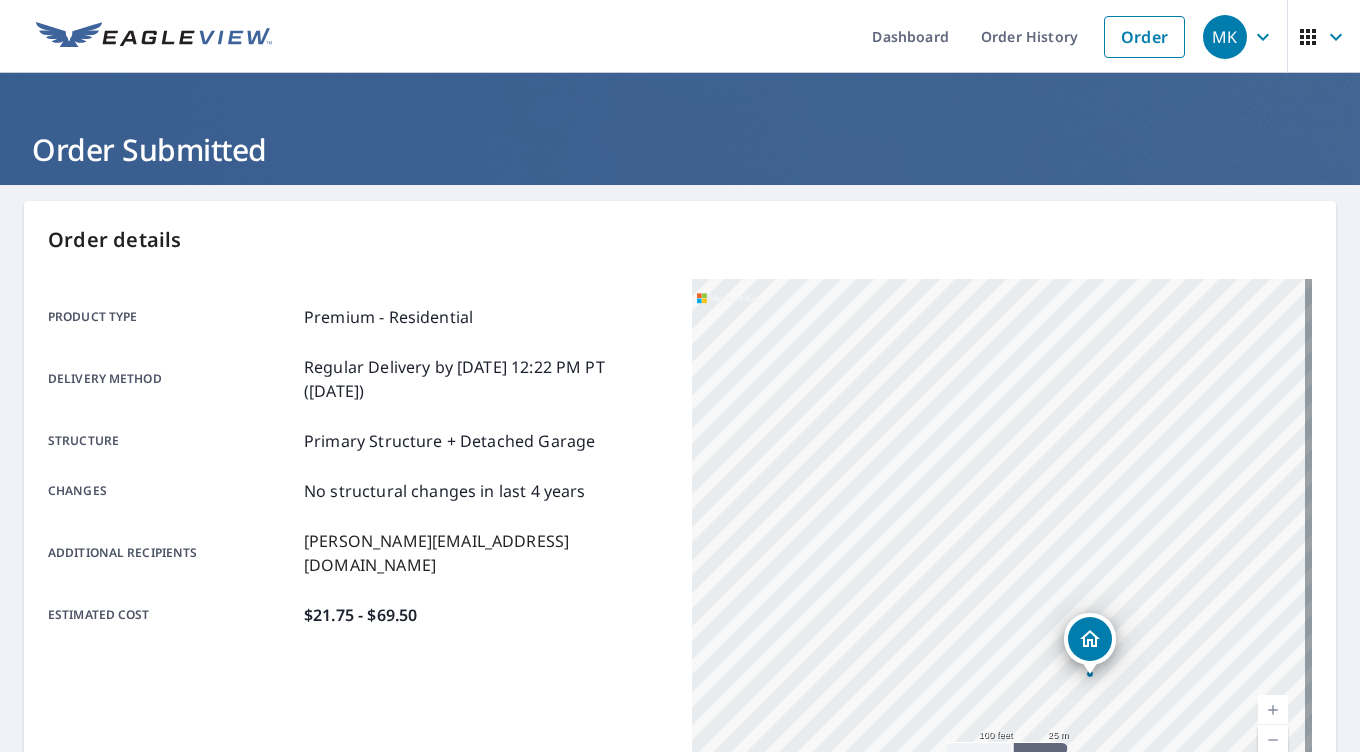 drag, startPoint x: 1135, startPoint y: 446, endPoint x: 1017, endPoint y: 746, distance: 322.37247 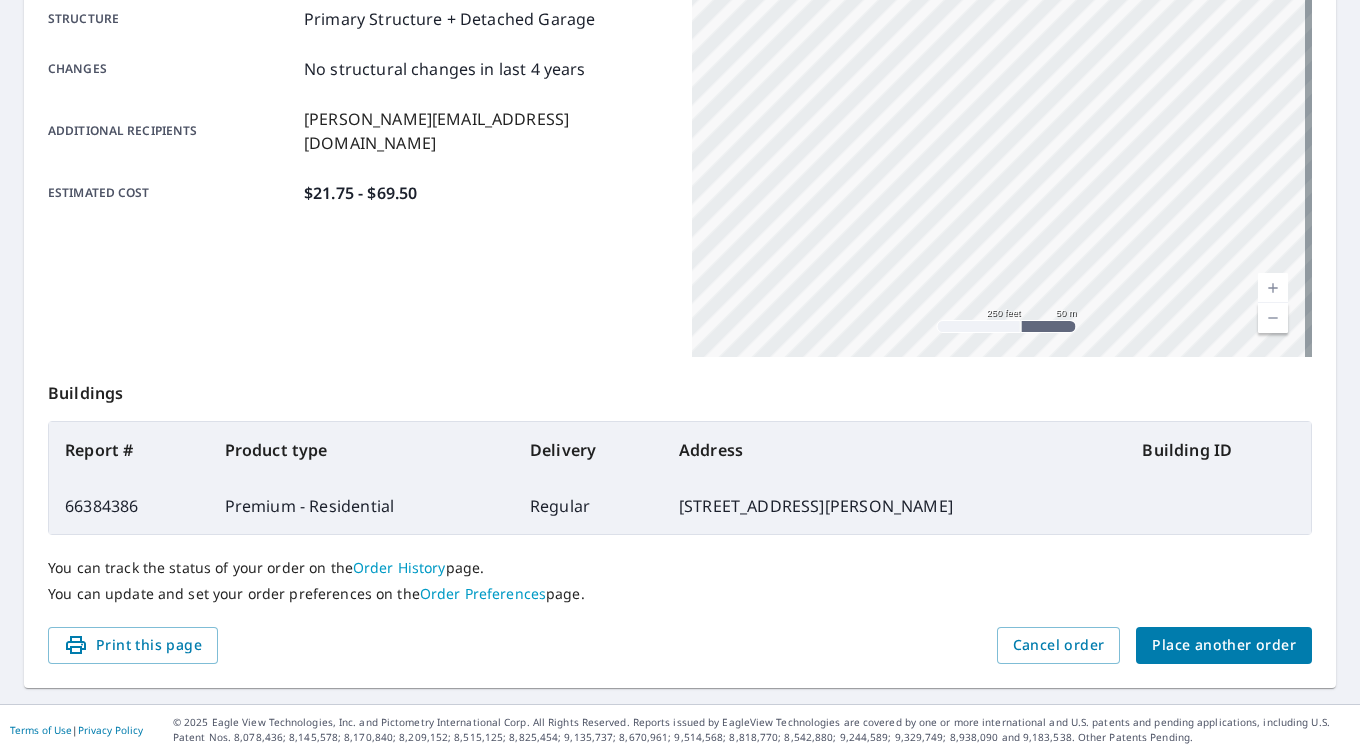 scroll, scrollTop: 424, scrollLeft: 0, axis: vertical 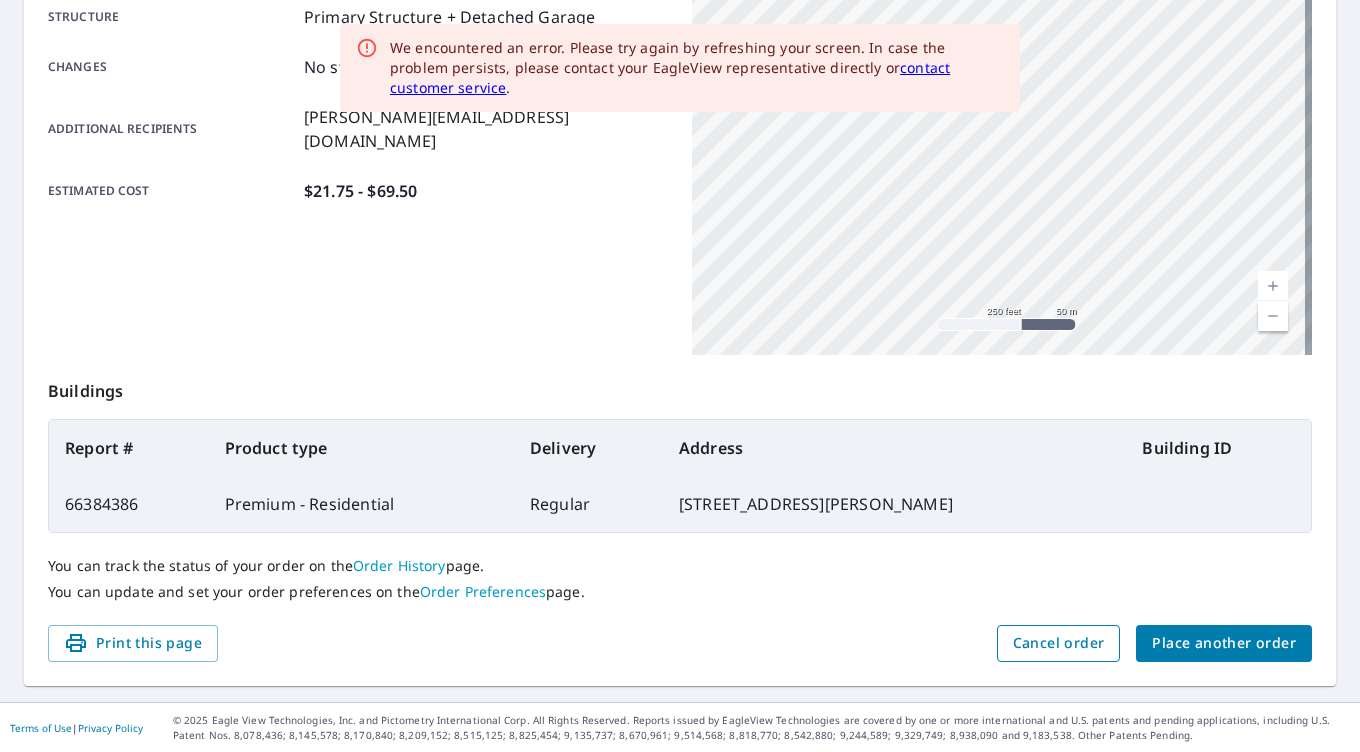 click on "Cancel order" at bounding box center [1059, 643] 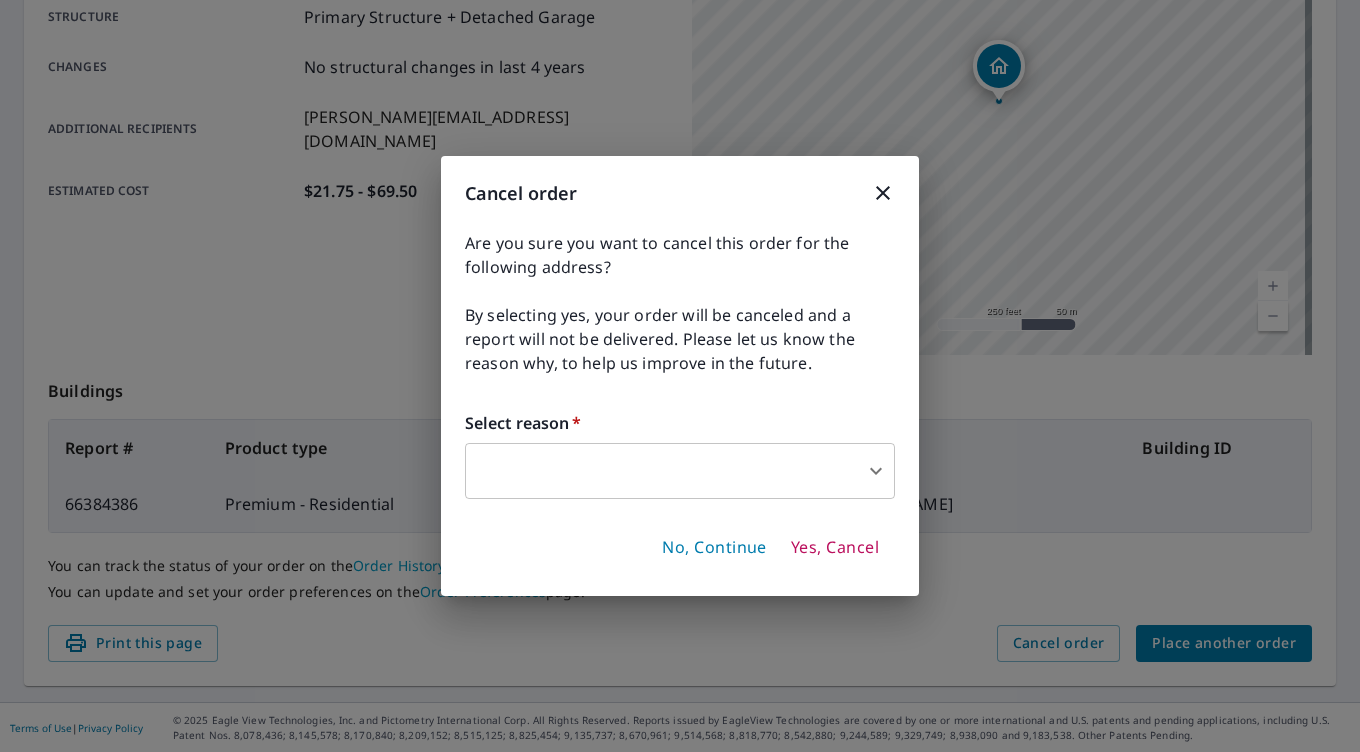 click on "MK MK
Dashboard Order History Order MK Order Submitted Order details Product type Premium - Residential Delivery method Regular Delivery by [DATE] 12:22 PM PT ([DATE]) Structure Primary Structure + Detached Garage Changes No structural changes in last 4 years Additional recipients [PERSON_NAME][EMAIL_ADDRESS][DOMAIN_NAME] Estimated cost $21.75  -  $69.50 [STREET_ADDRESS] Aerial Road A standard road map Aerial A detailed look from above Labels Labels 250 feet 50 m © 2025 TomTom, © Vexcel Imaging, © 2025 Microsoft Corporation,  © OpenStreetMap Terms Buildings Report # Product type Delivery Address Building ID 66384386 Premium - Residential Regular [STREET_ADDRESS] You can track the status of your order on the  Order History  page. You can update and set your order preferences on the  Order Preferences  page. Print this page Cancel order Place another order Terms of Use  |  Privacy Policy
Cancel order Select reason   * ​" at bounding box center [680, 376] 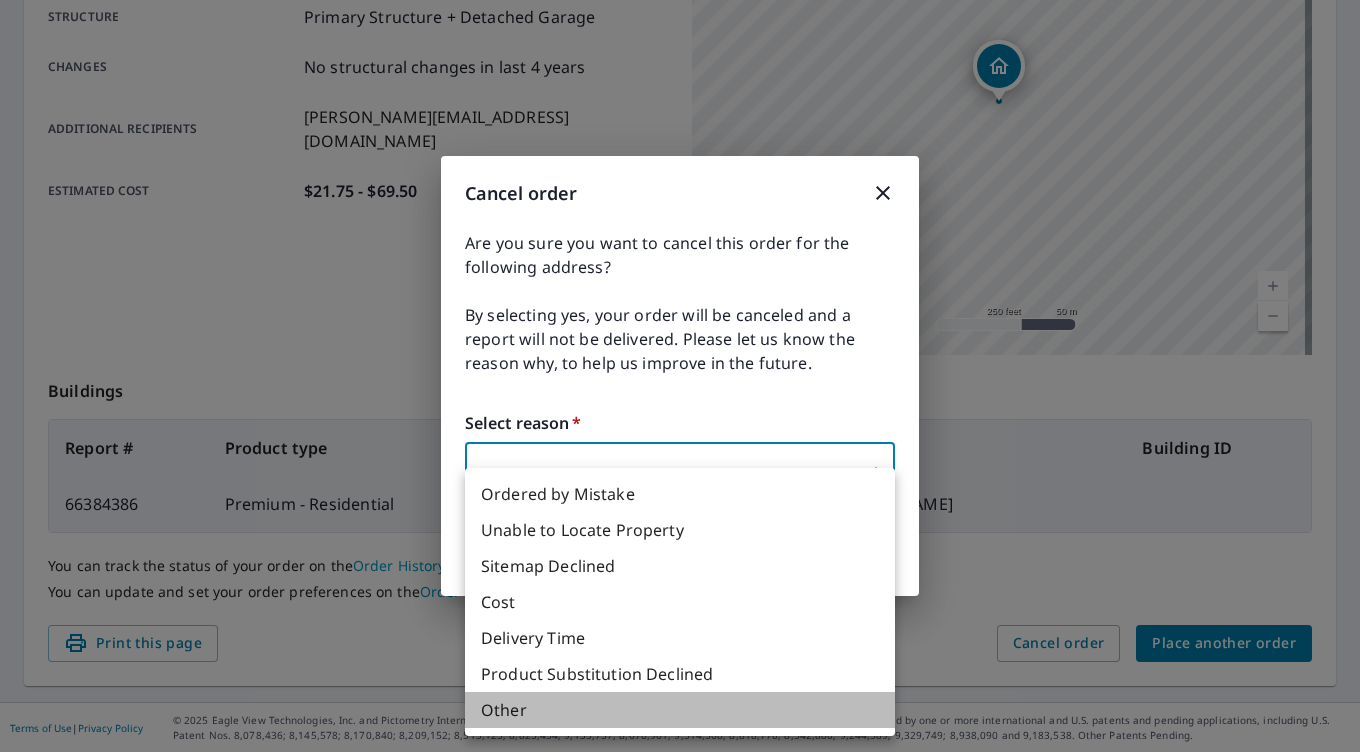 click on "Other" at bounding box center [680, 710] 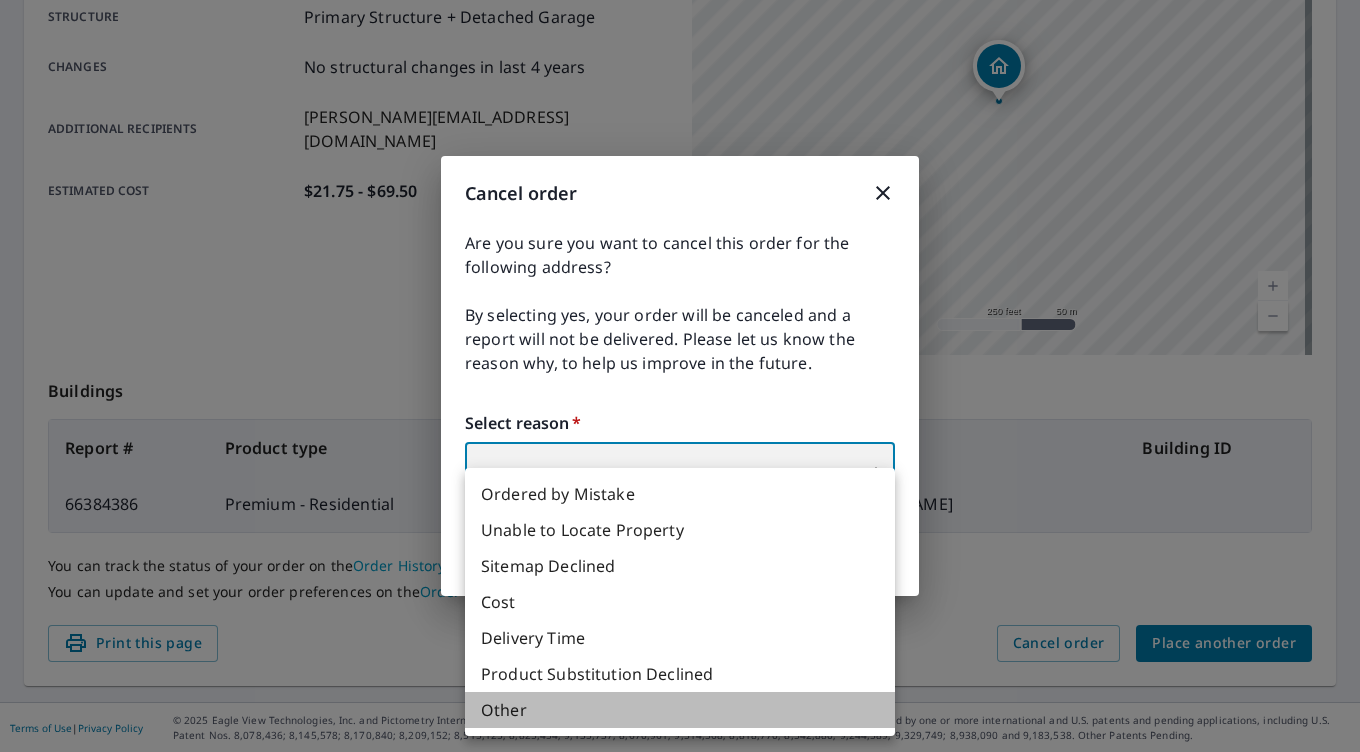 type on "36" 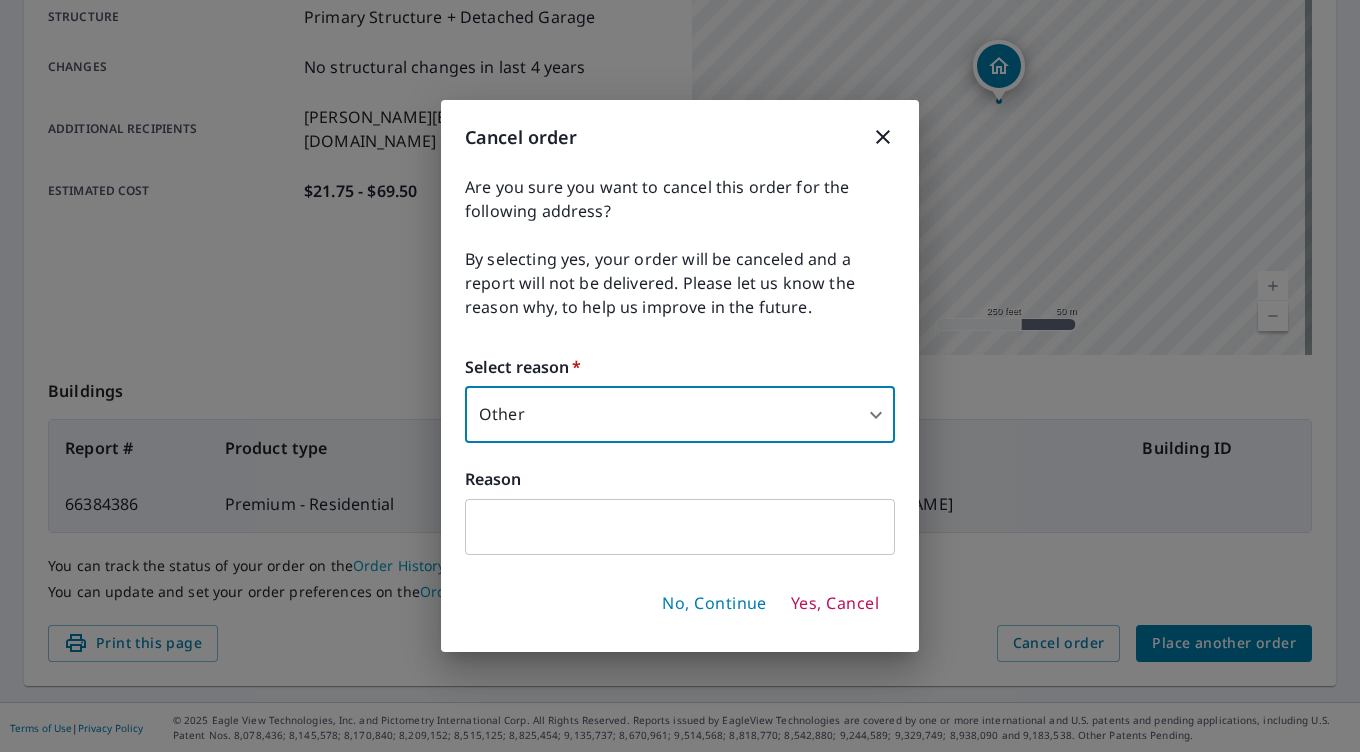 click on "Yes, Cancel" at bounding box center [835, 604] 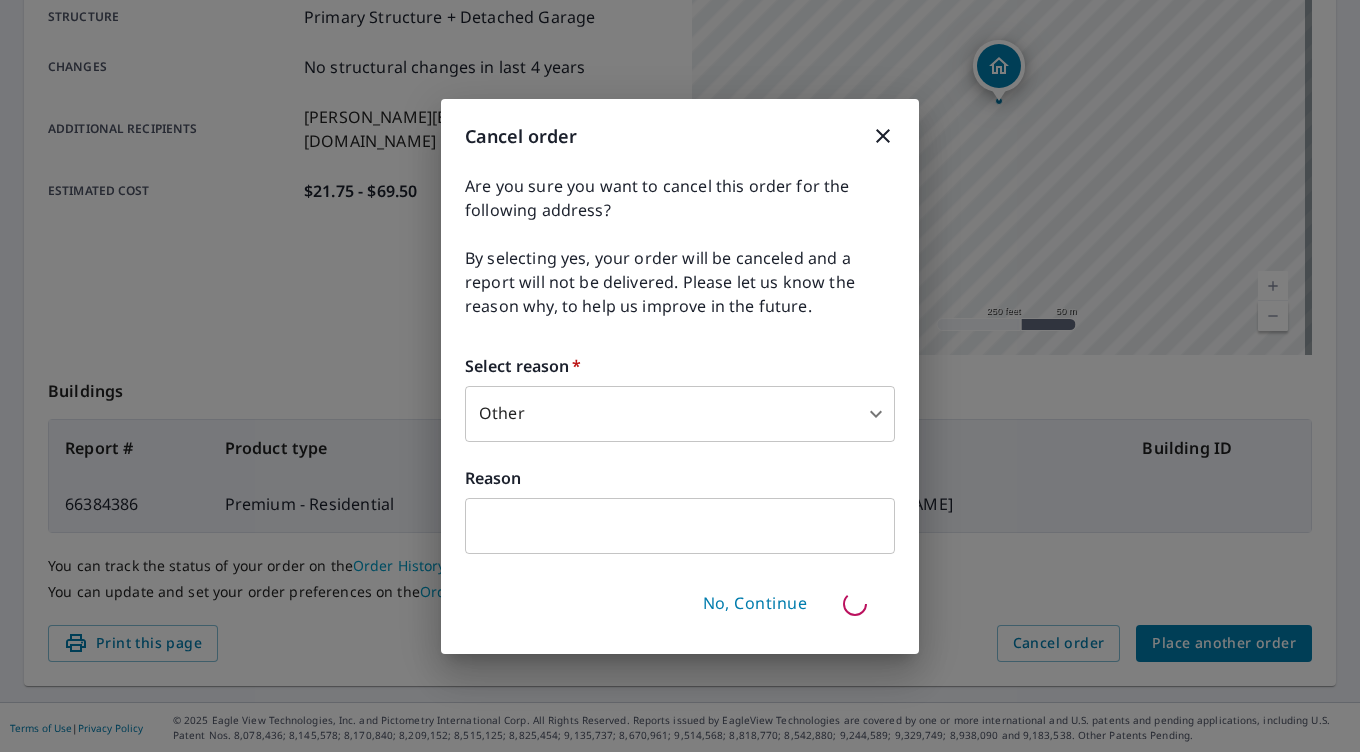 type 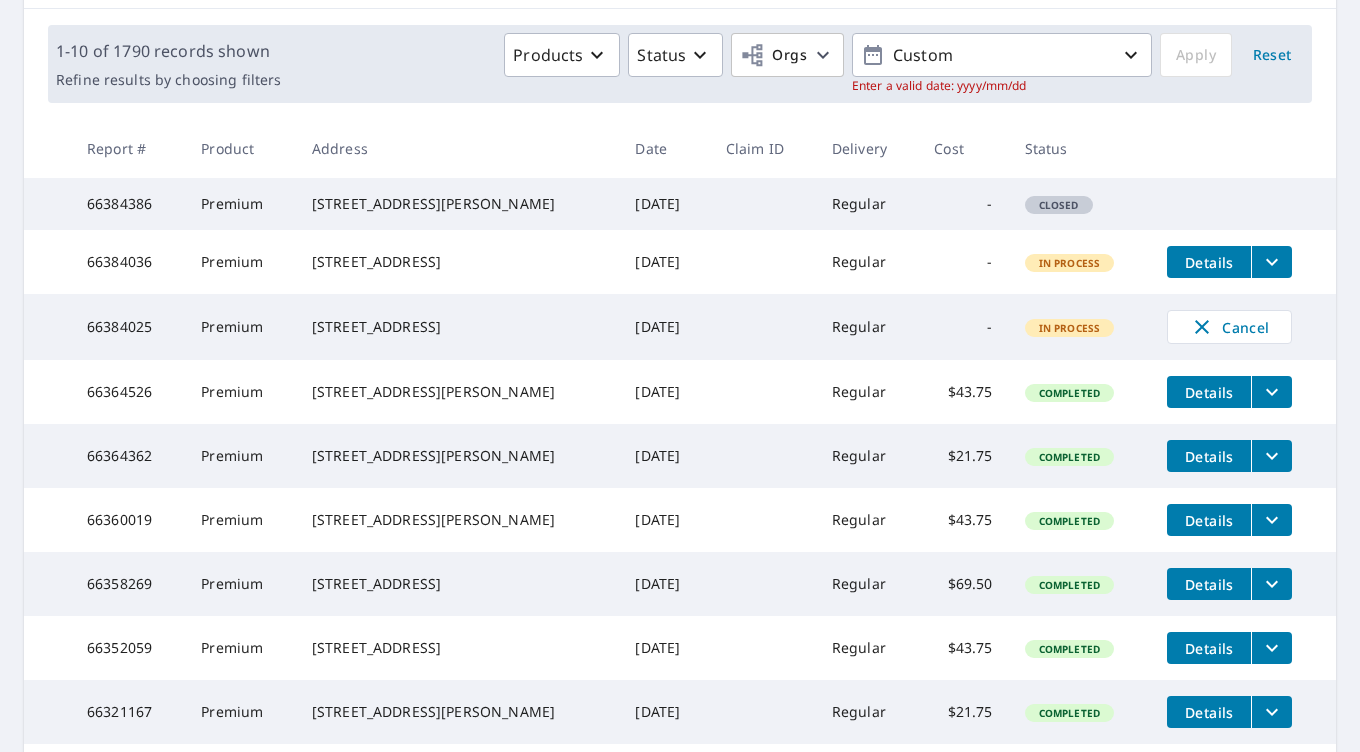 scroll, scrollTop: 0, scrollLeft: 0, axis: both 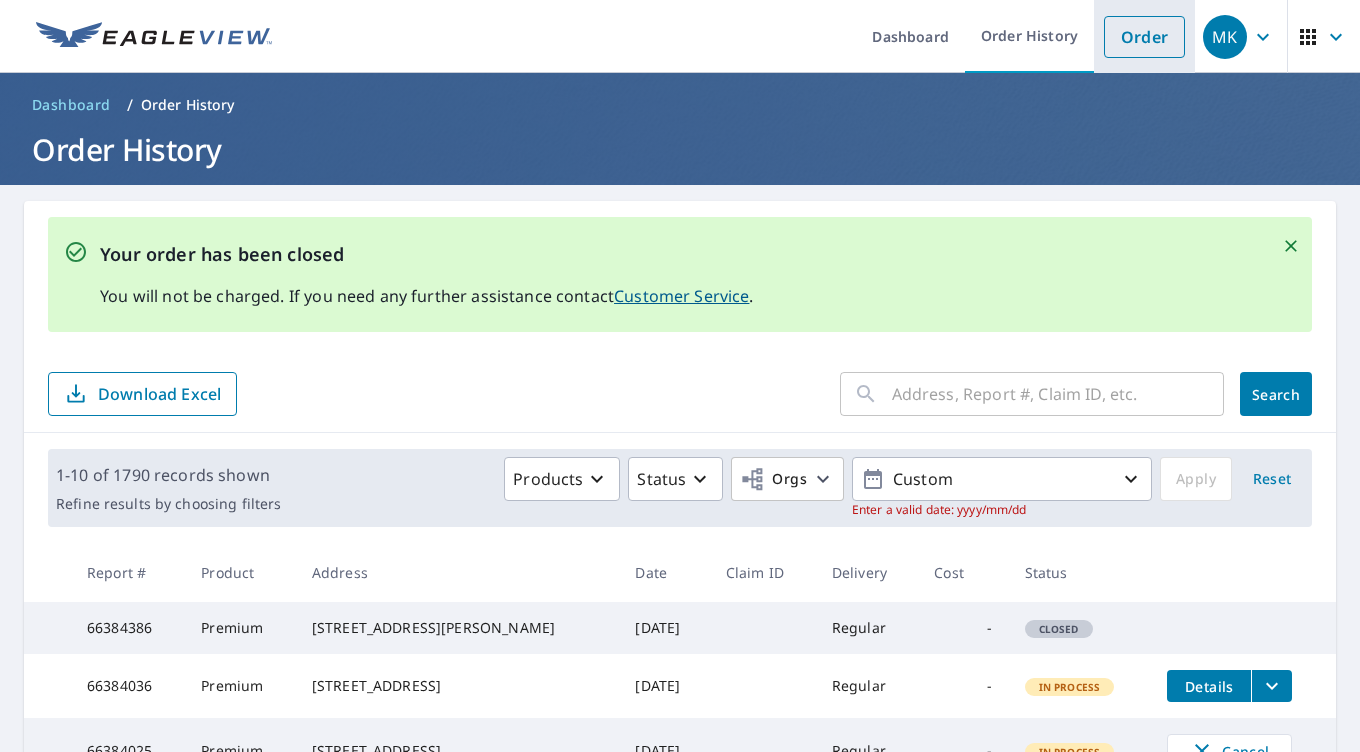 click on "Order" at bounding box center (1144, 37) 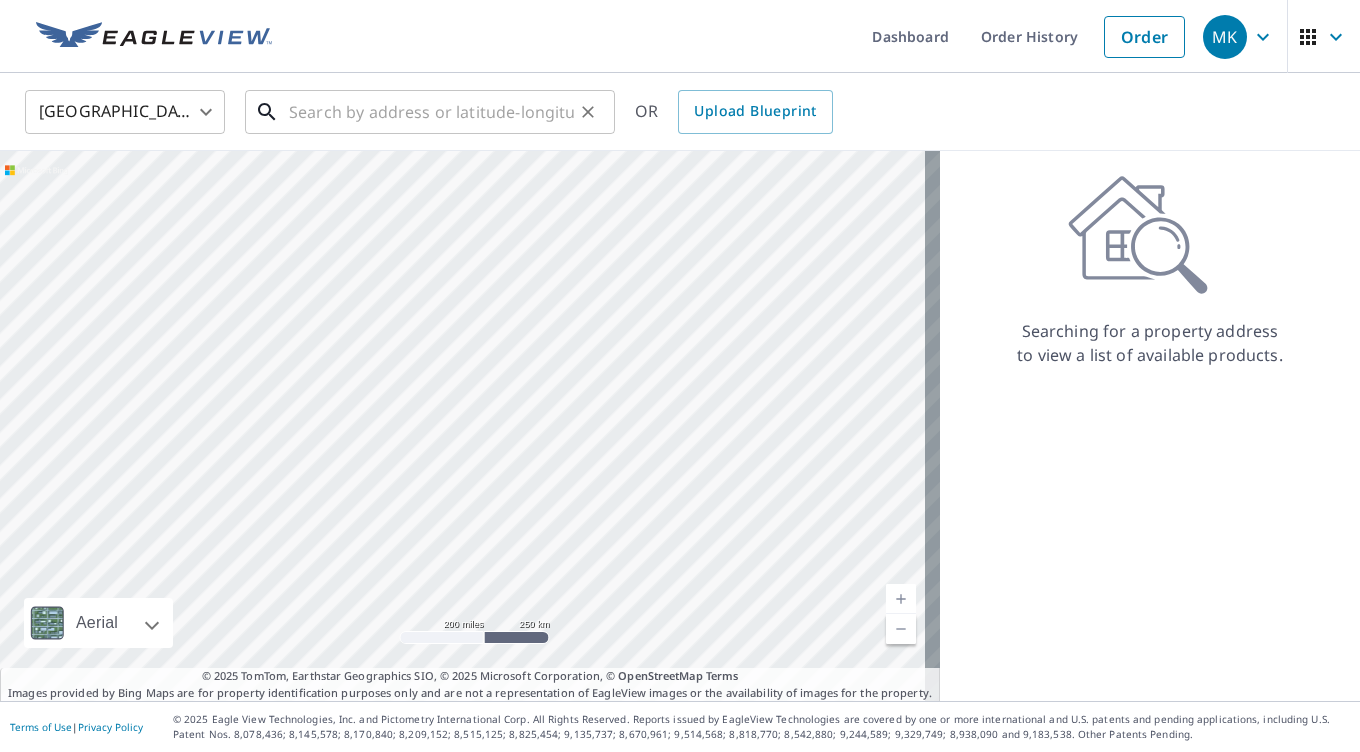 click at bounding box center [431, 112] 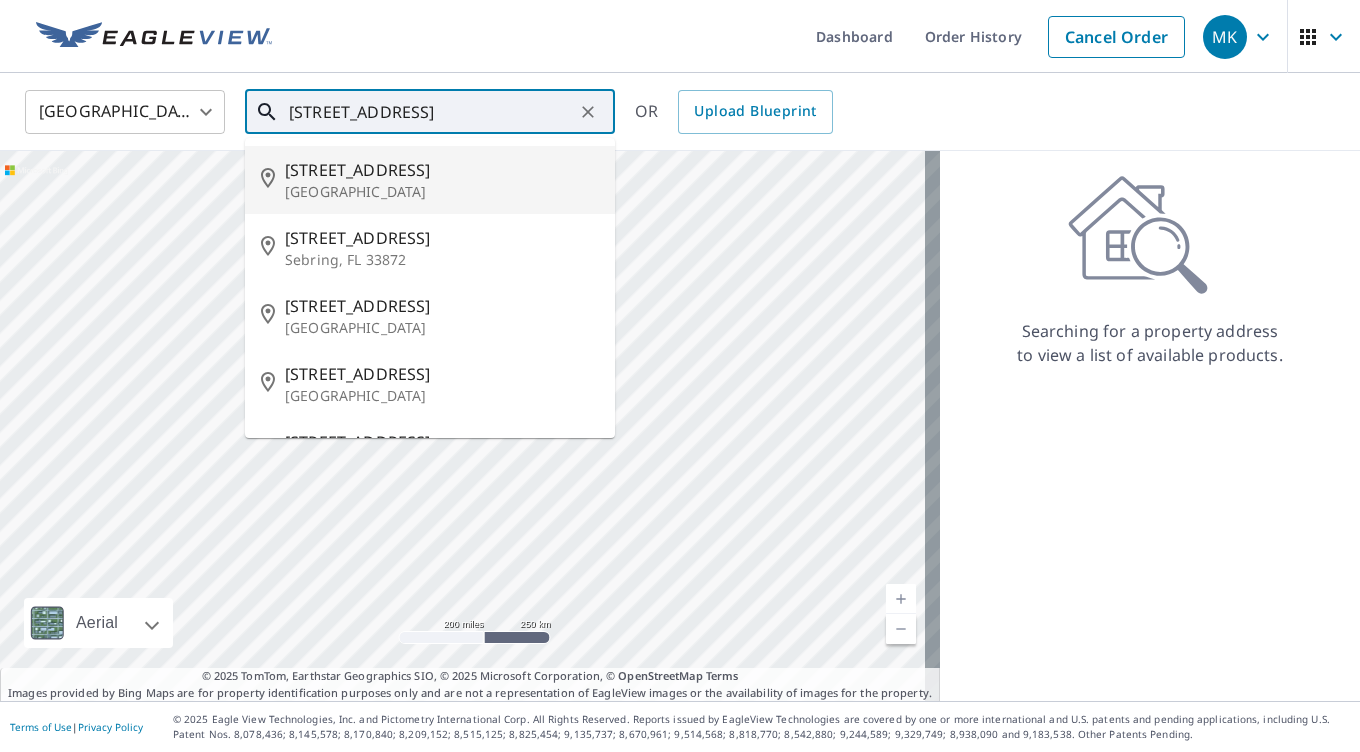 click on "[GEOGRAPHIC_DATA]" at bounding box center [442, 192] 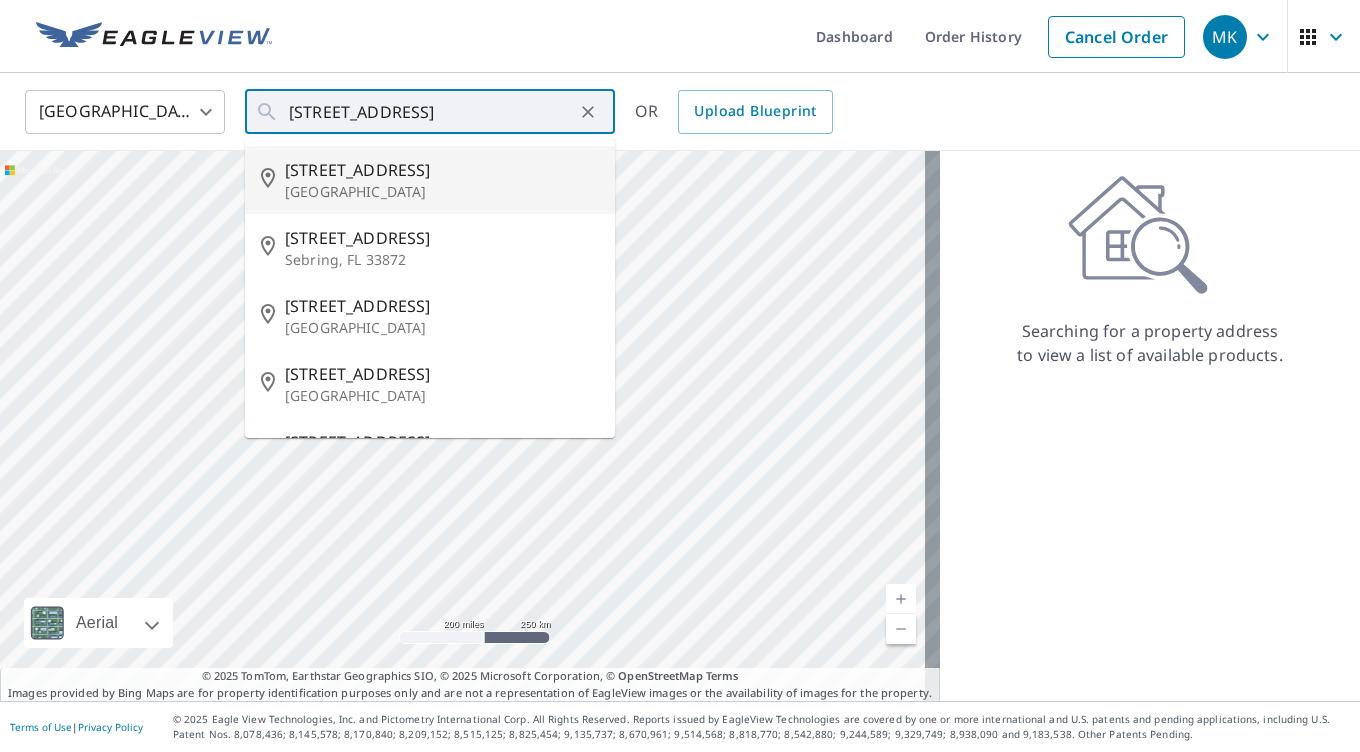 type on "[STREET_ADDRESS][PERSON_NAME]" 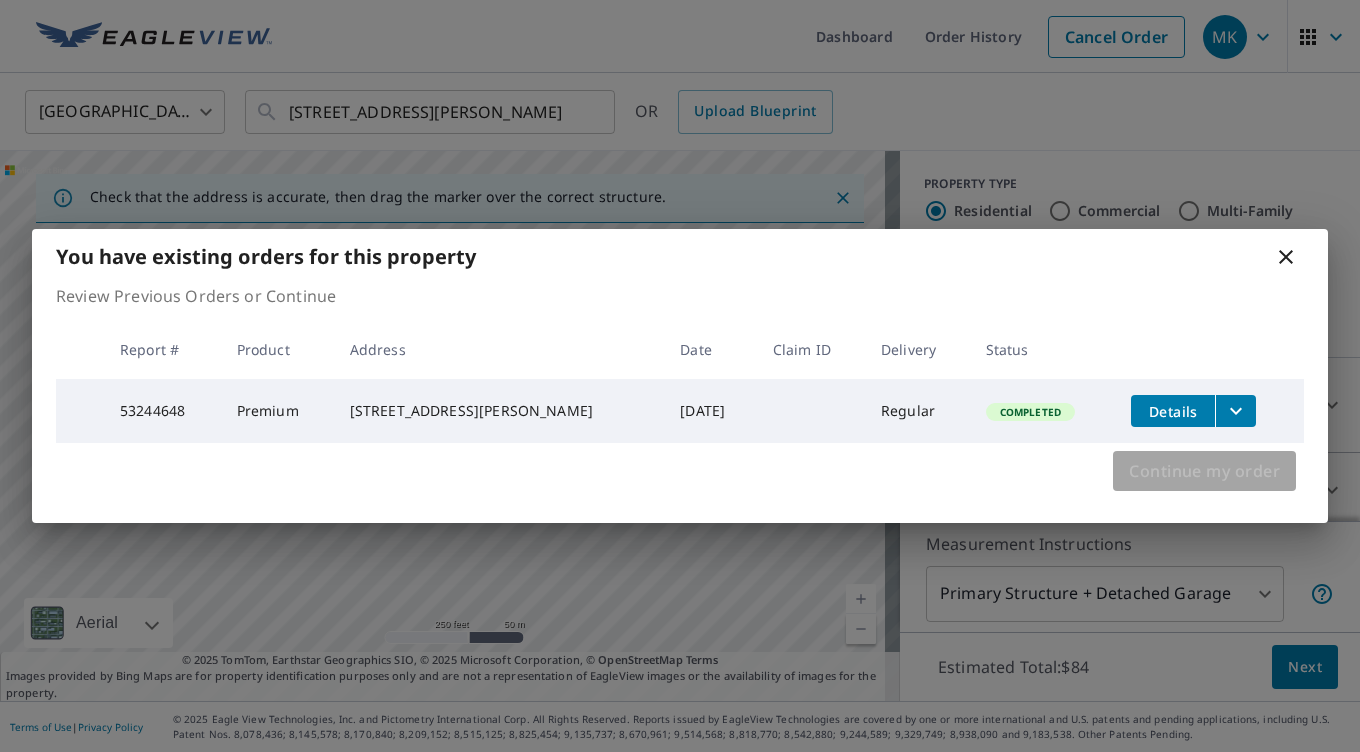 click on "Continue my order" at bounding box center (1204, 471) 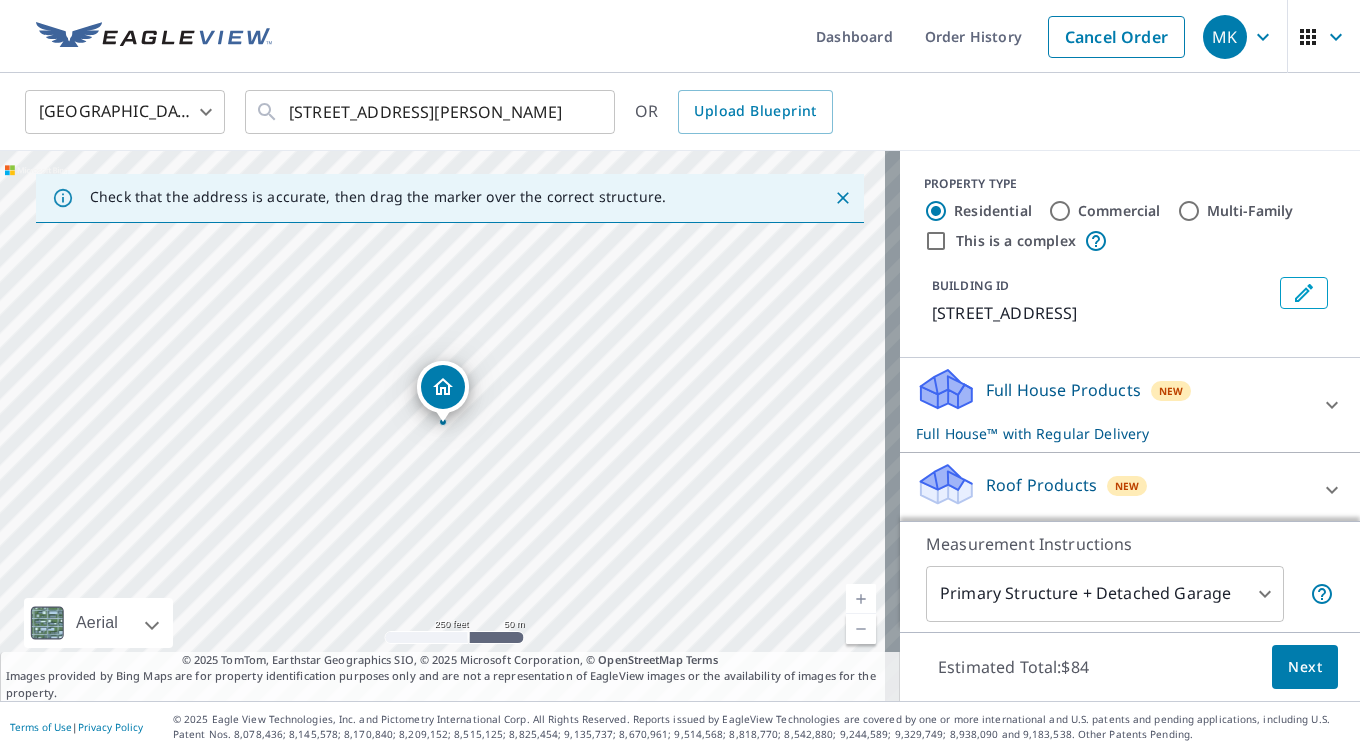 click 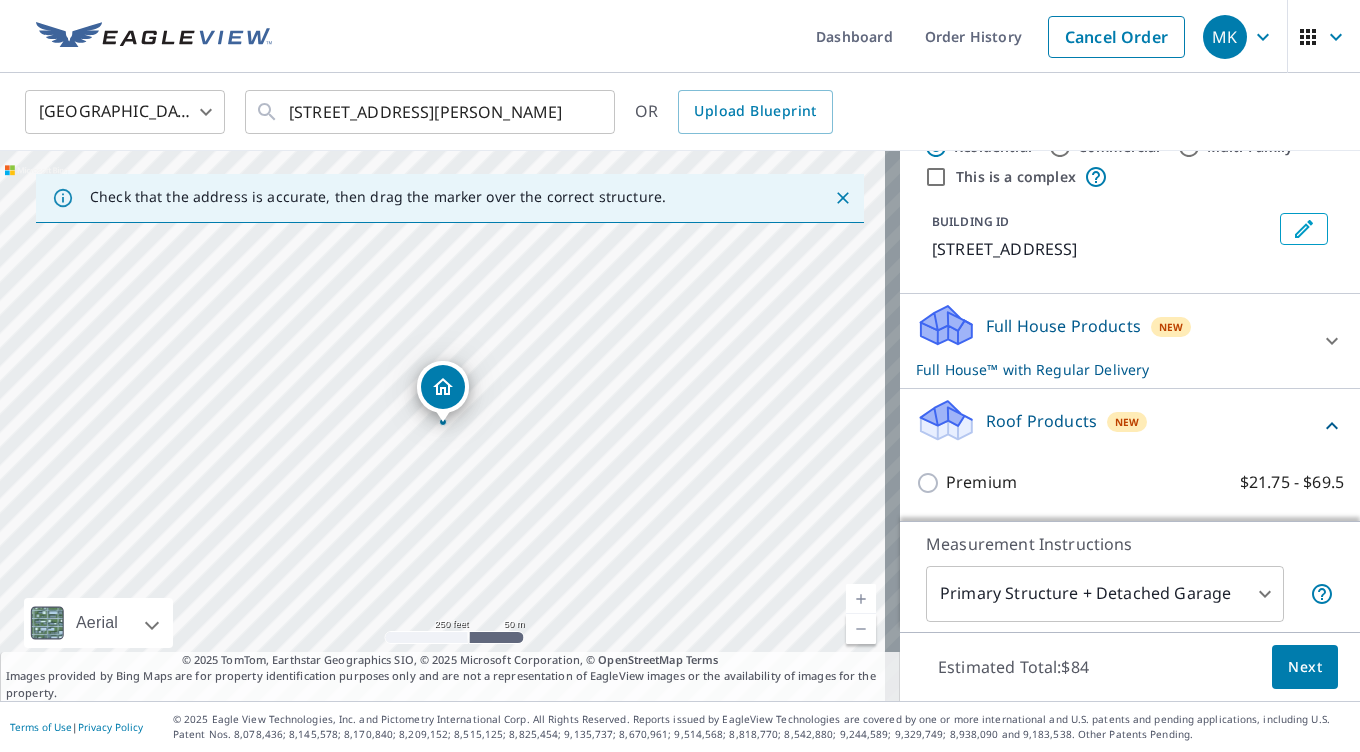 scroll, scrollTop: 100, scrollLeft: 0, axis: vertical 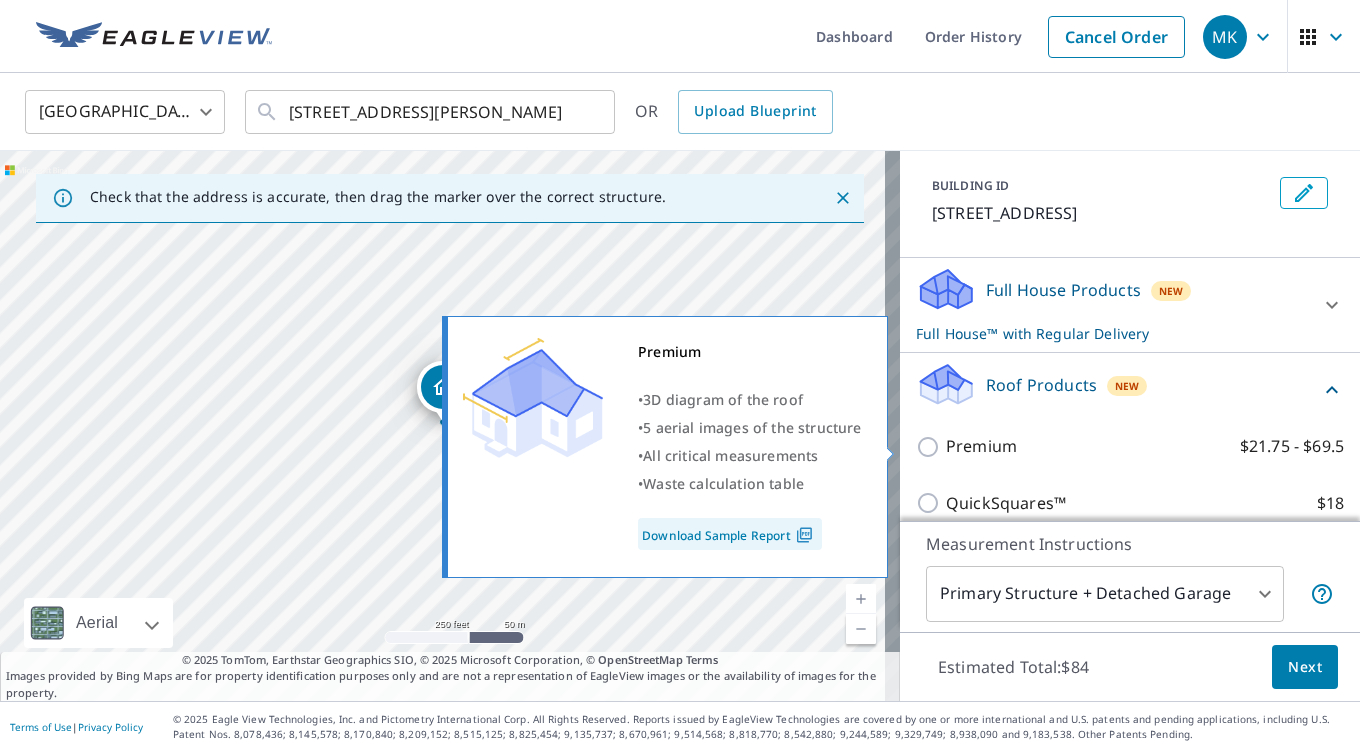 click on "Premium $21.75 - $69.5" at bounding box center (931, 447) 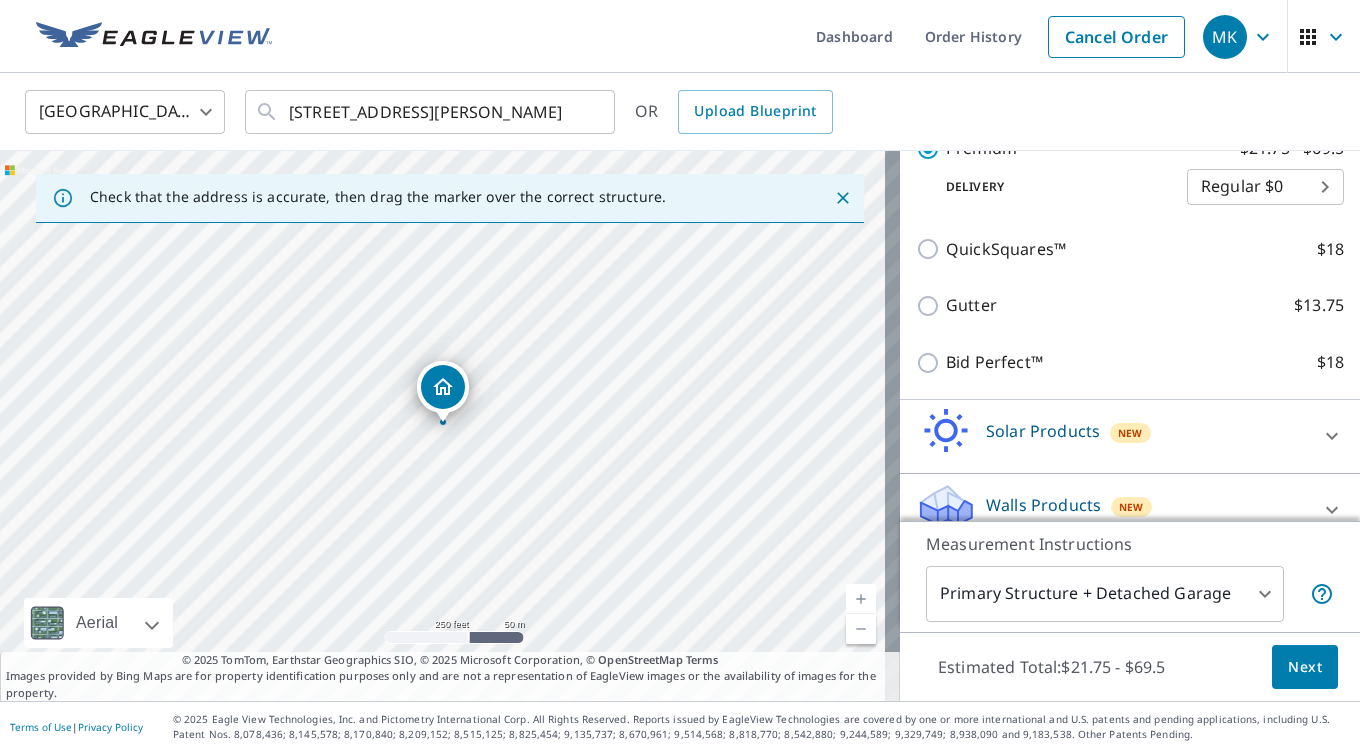 scroll, scrollTop: 427, scrollLeft: 0, axis: vertical 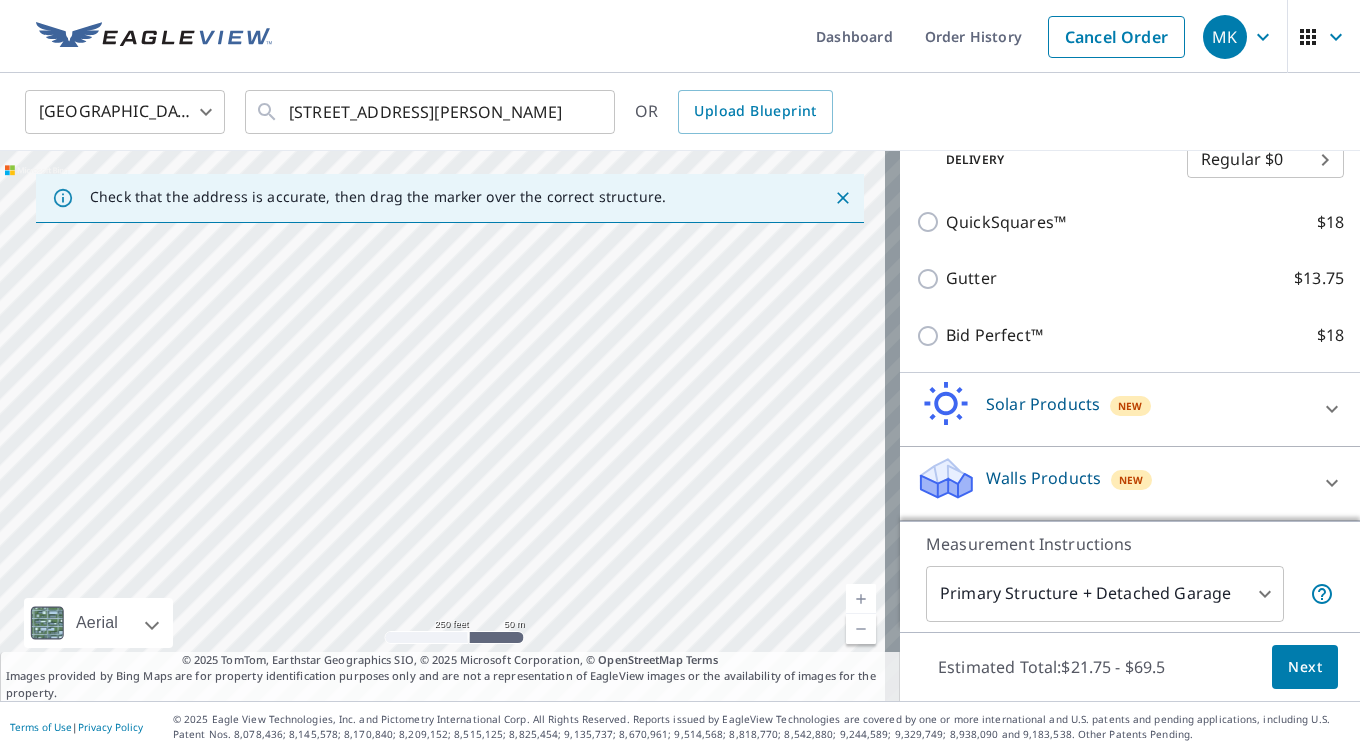 click on "Next" at bounding box center [1305, 667] 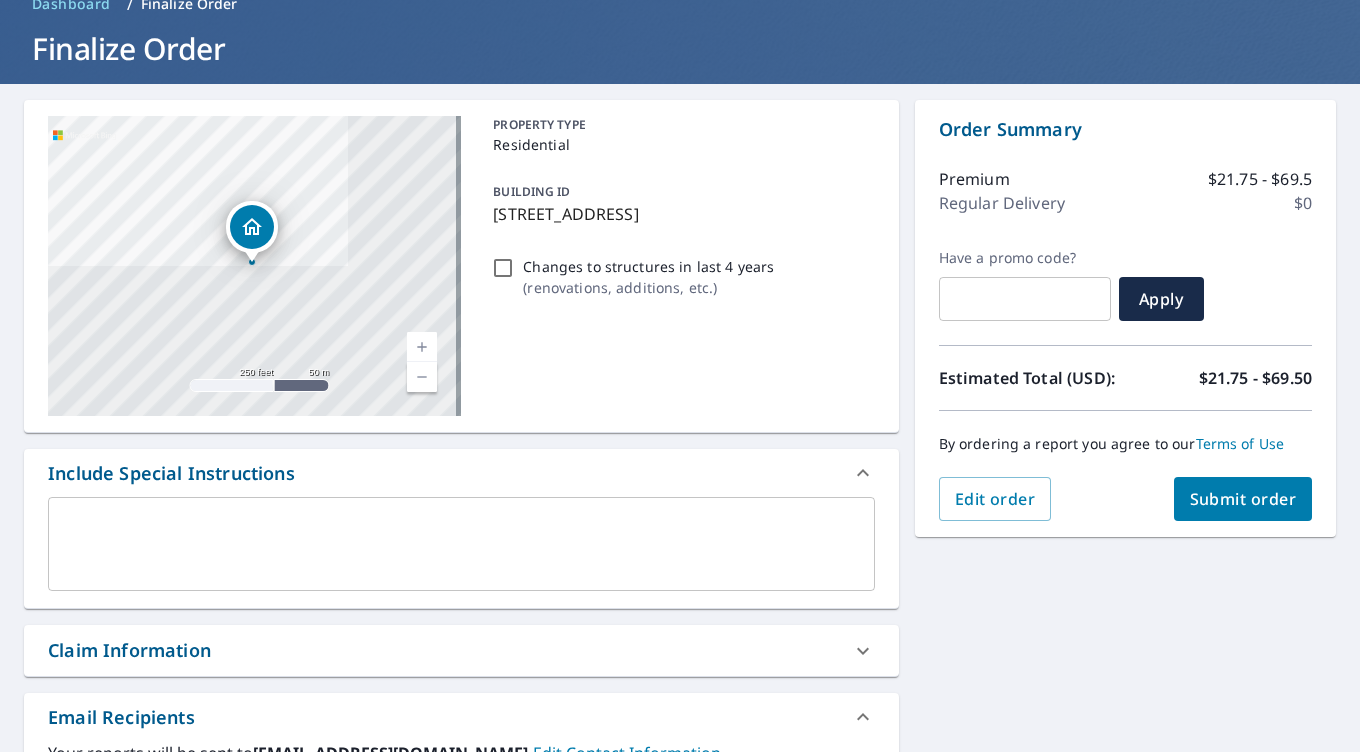 scroll, scrollTop: 300, scrollLeft: 0, axis: vertical 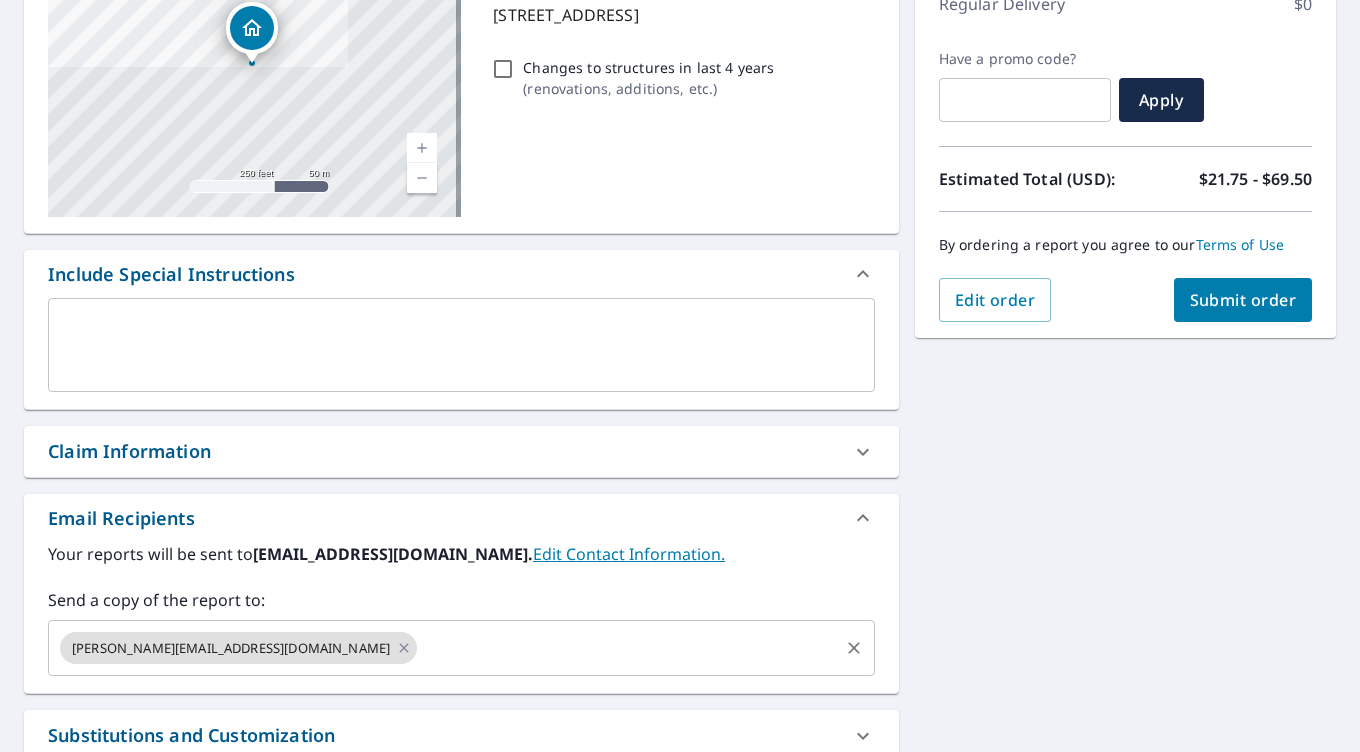click at bounding box center [628, 648] 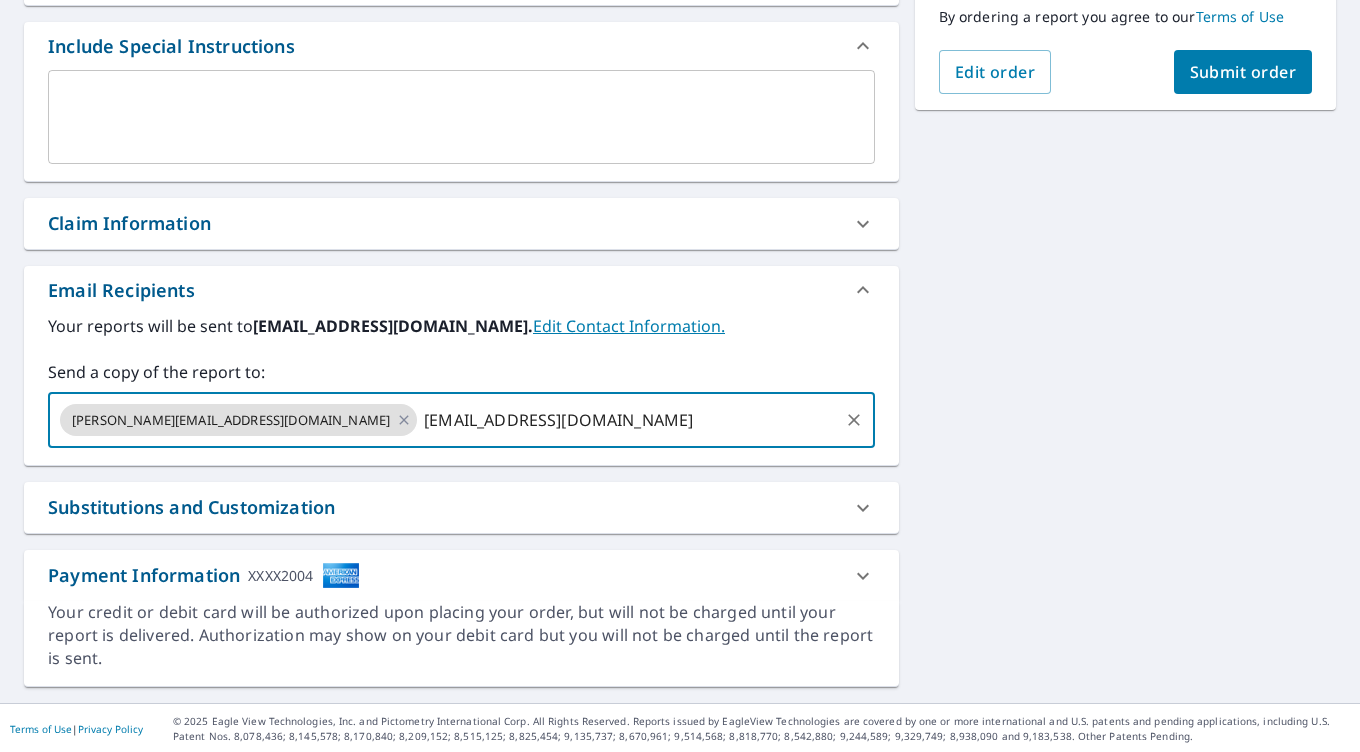 scroll, scrollTop: 529, scrollLeft: 0, axis: vertical 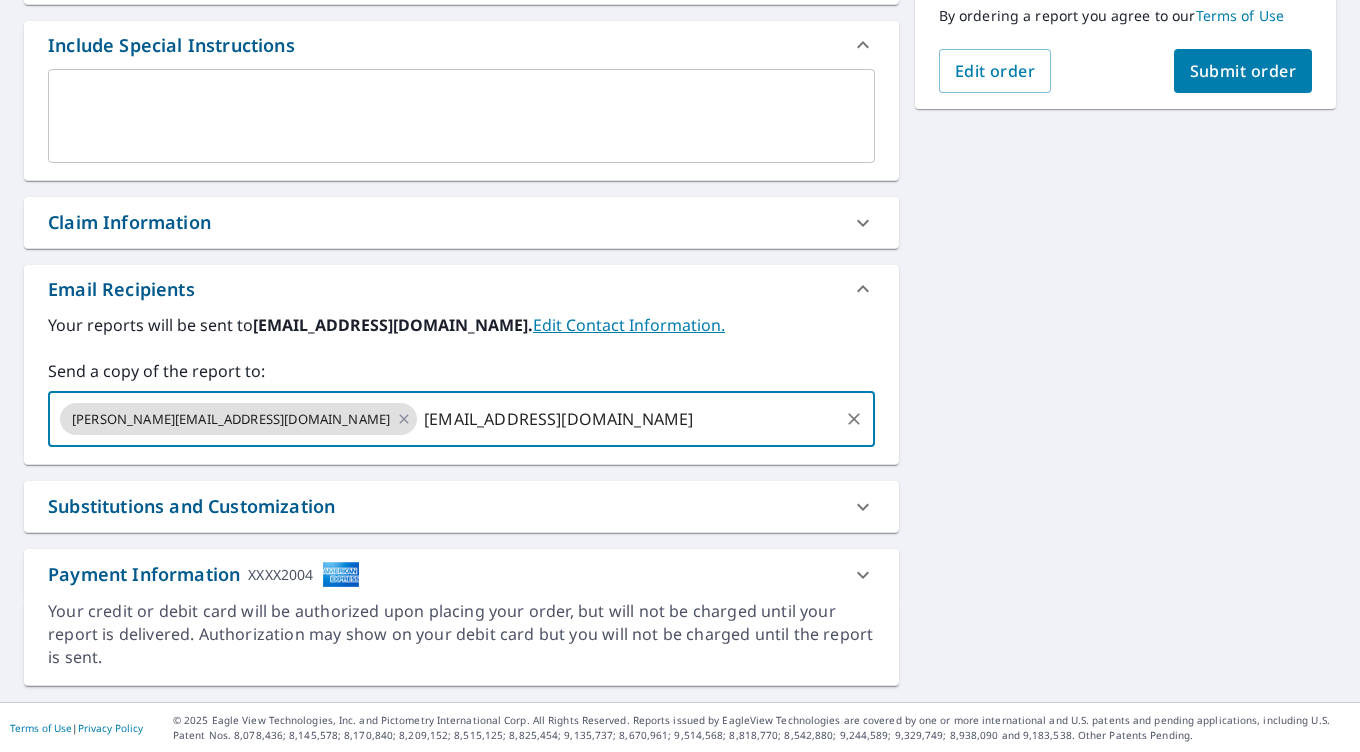 type on "[EMAIL_ADDRESS][DOMAIN_NAME]" 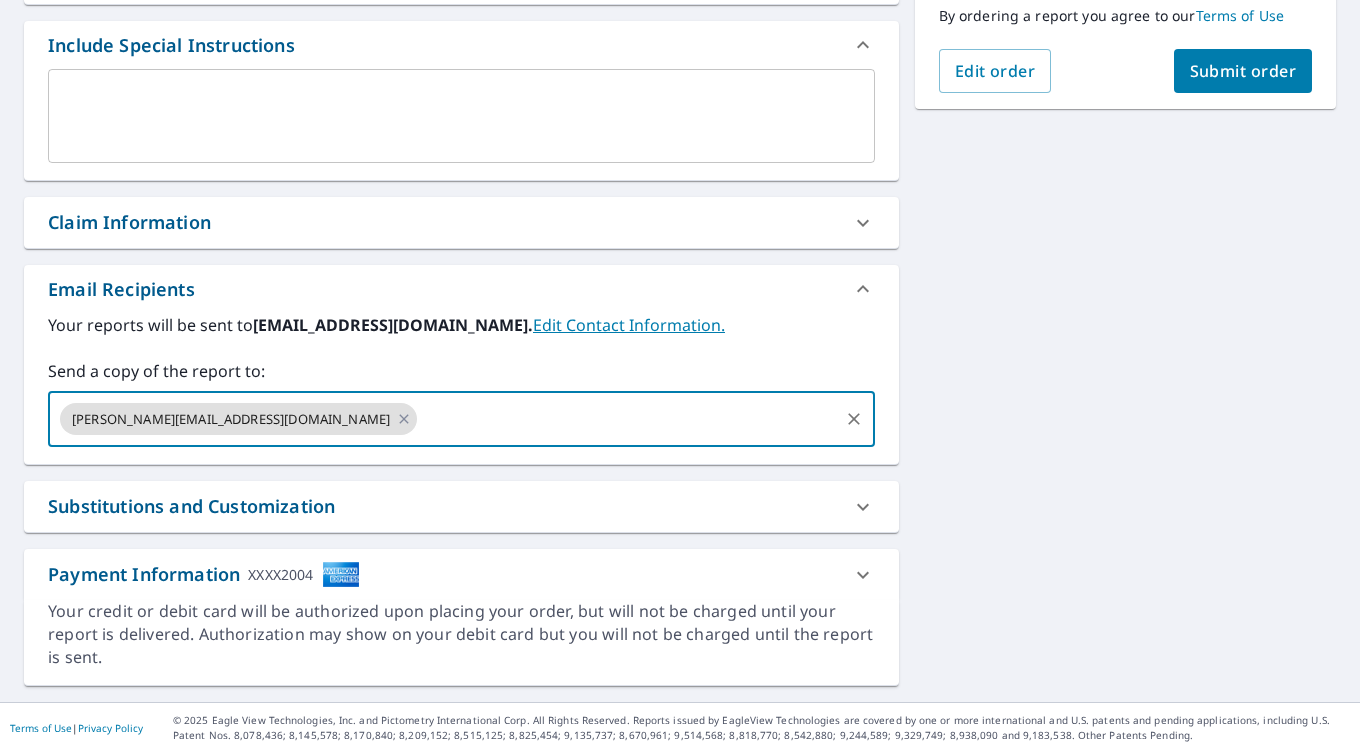 click on "Submit order" at bounding box center (1243, 71) 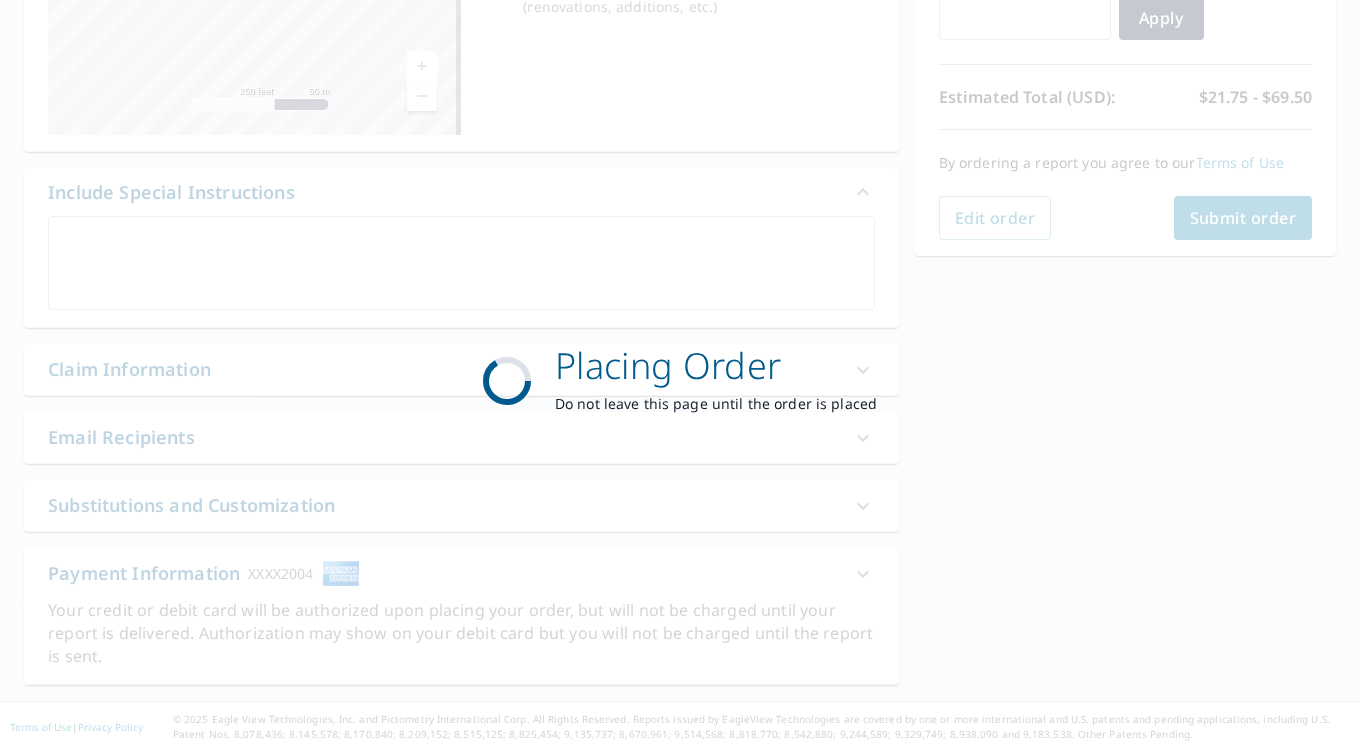 scroll, scrollTop: 381, scrollLeft: 0, axis: vertical 